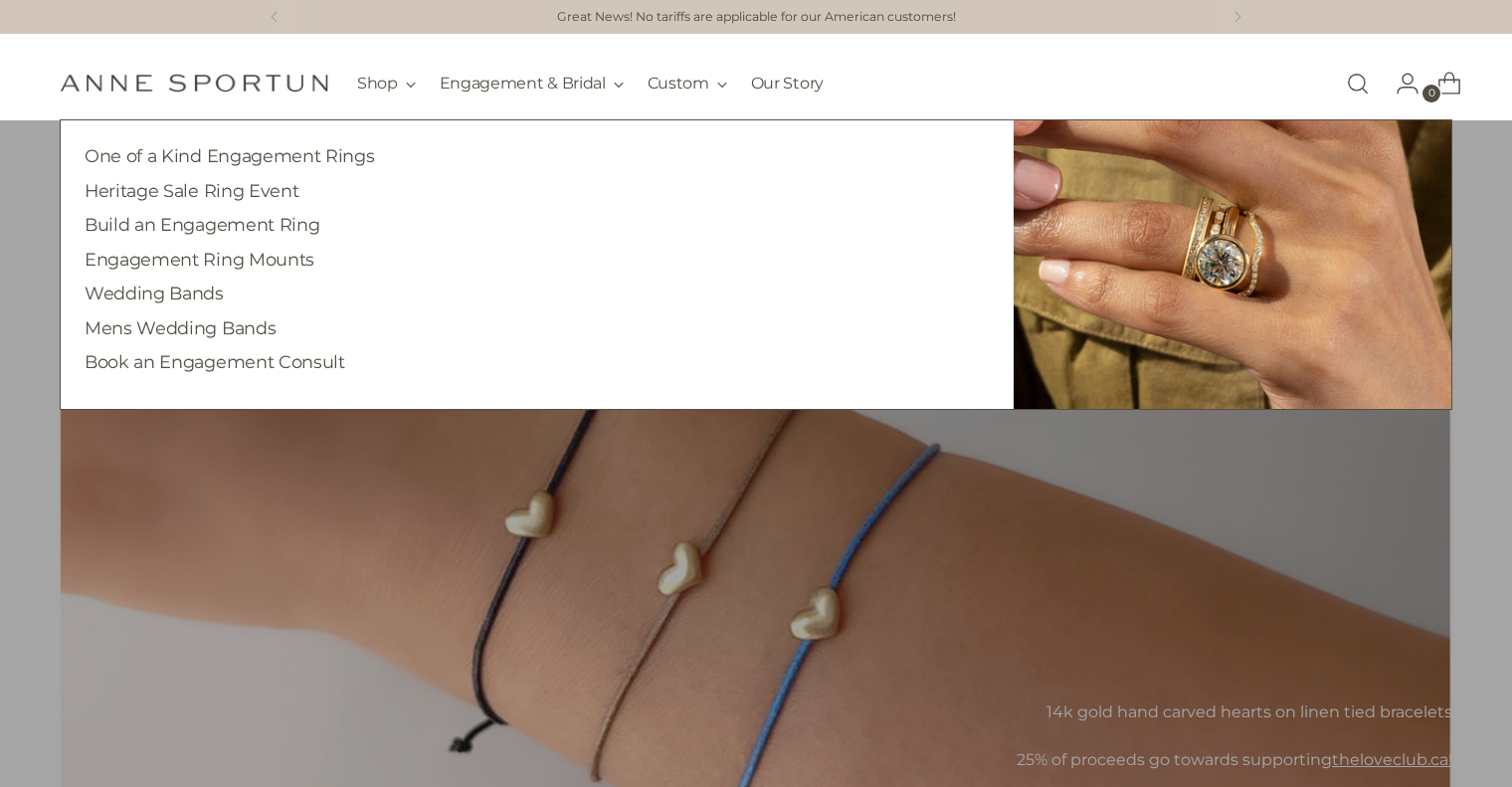 scroll, scrollTop: 0, scrollLeft: 0, axis: both 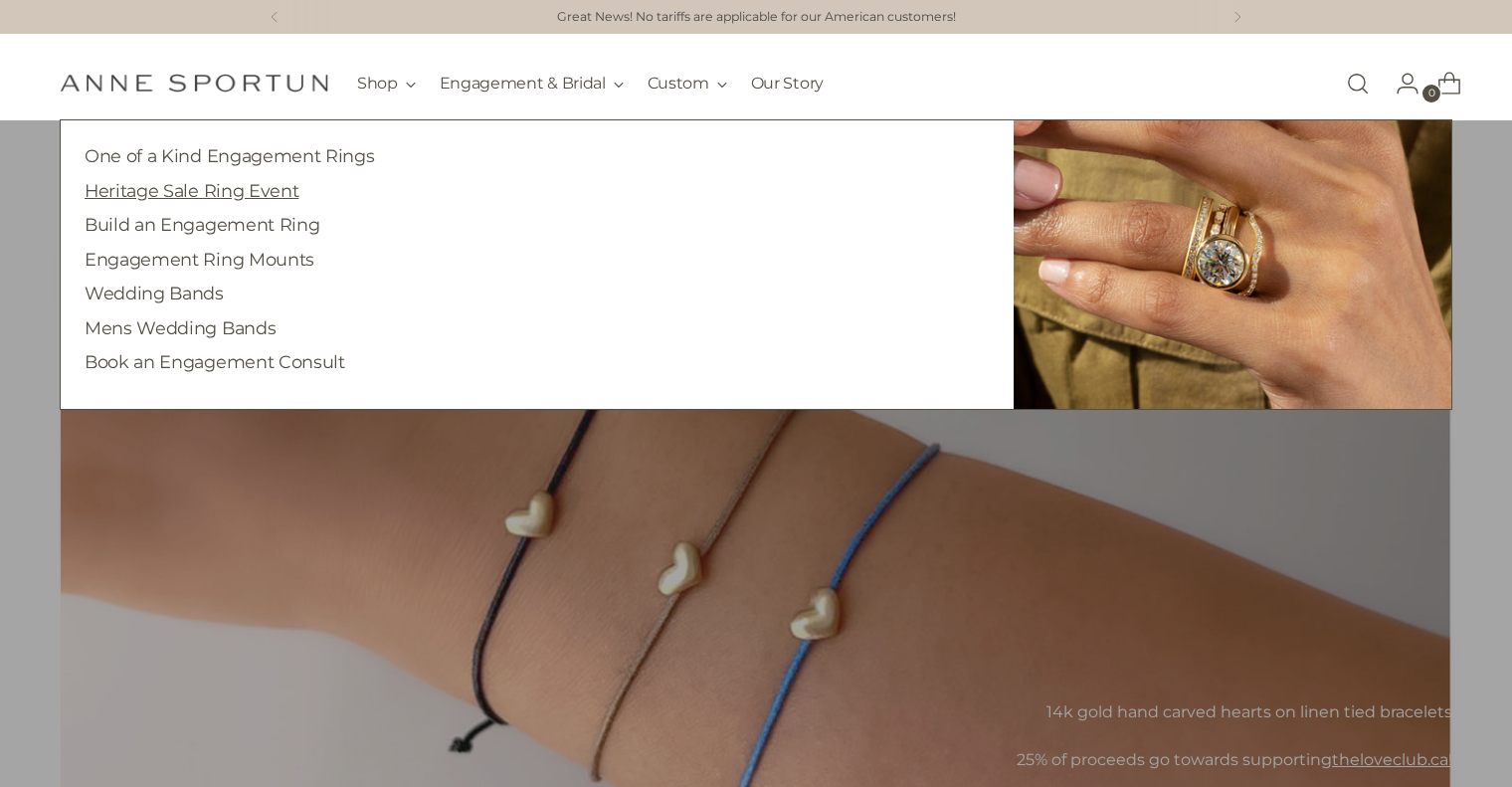 click on "Heritage Sale Ring Event" at bounding box center (191, 190) 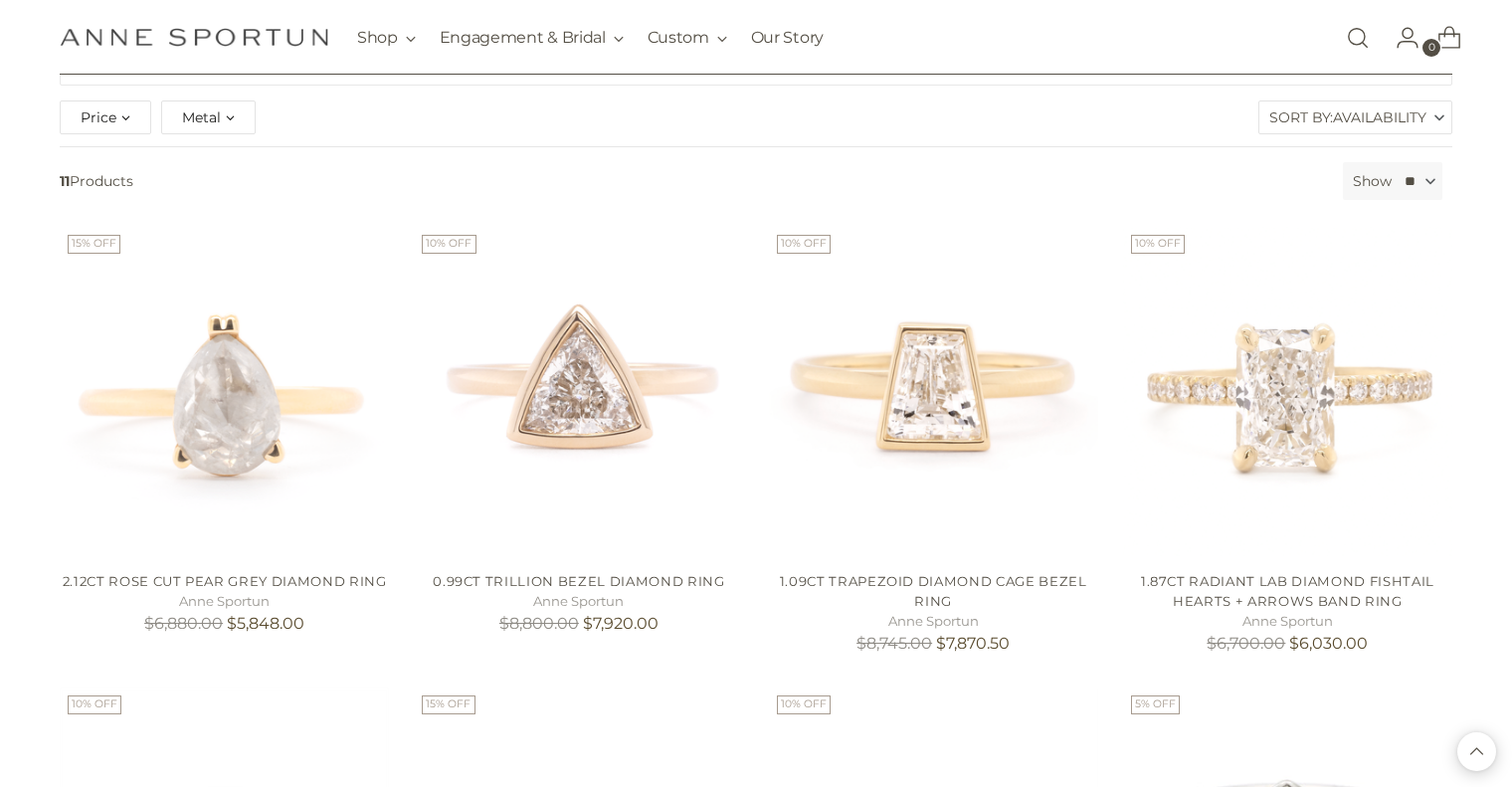 scroll, scrollTop: 0, scrollLeft: 0, axis: both 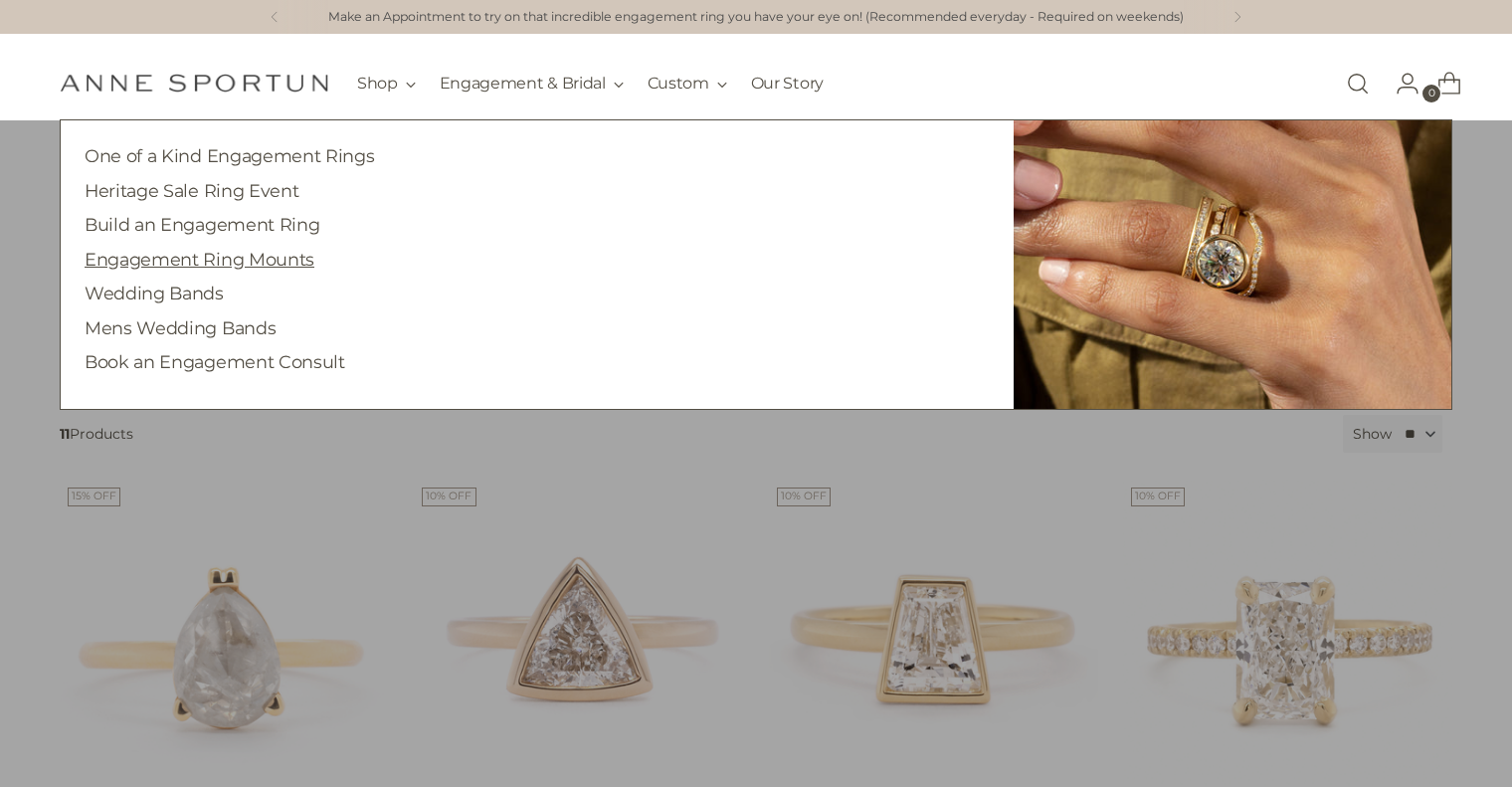 click on "Engagement Ring Mounts" at bounding box center [199, 259] 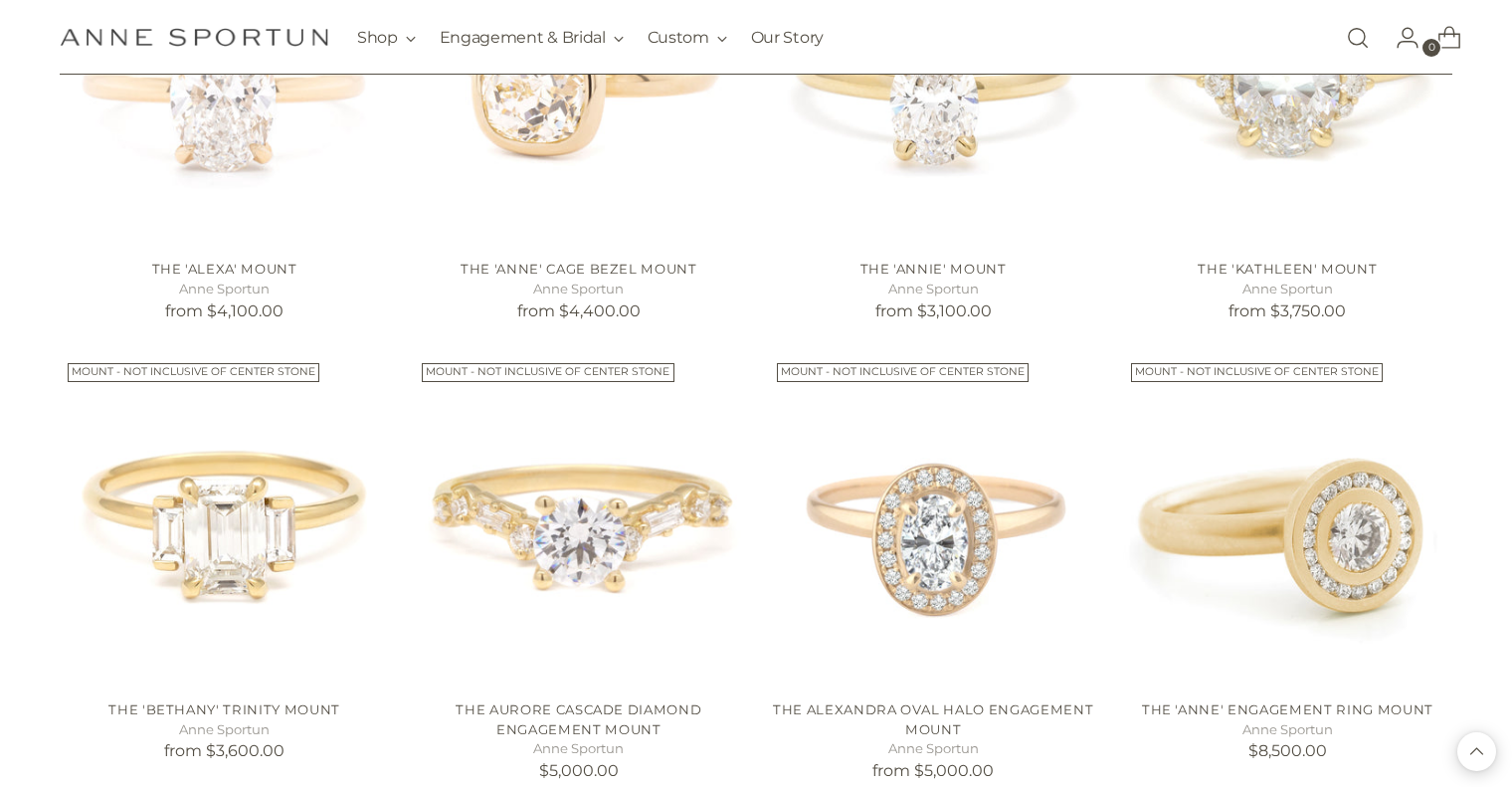 scroll, scrollTop: 1336, scrollLeft: 0, axis: vertical 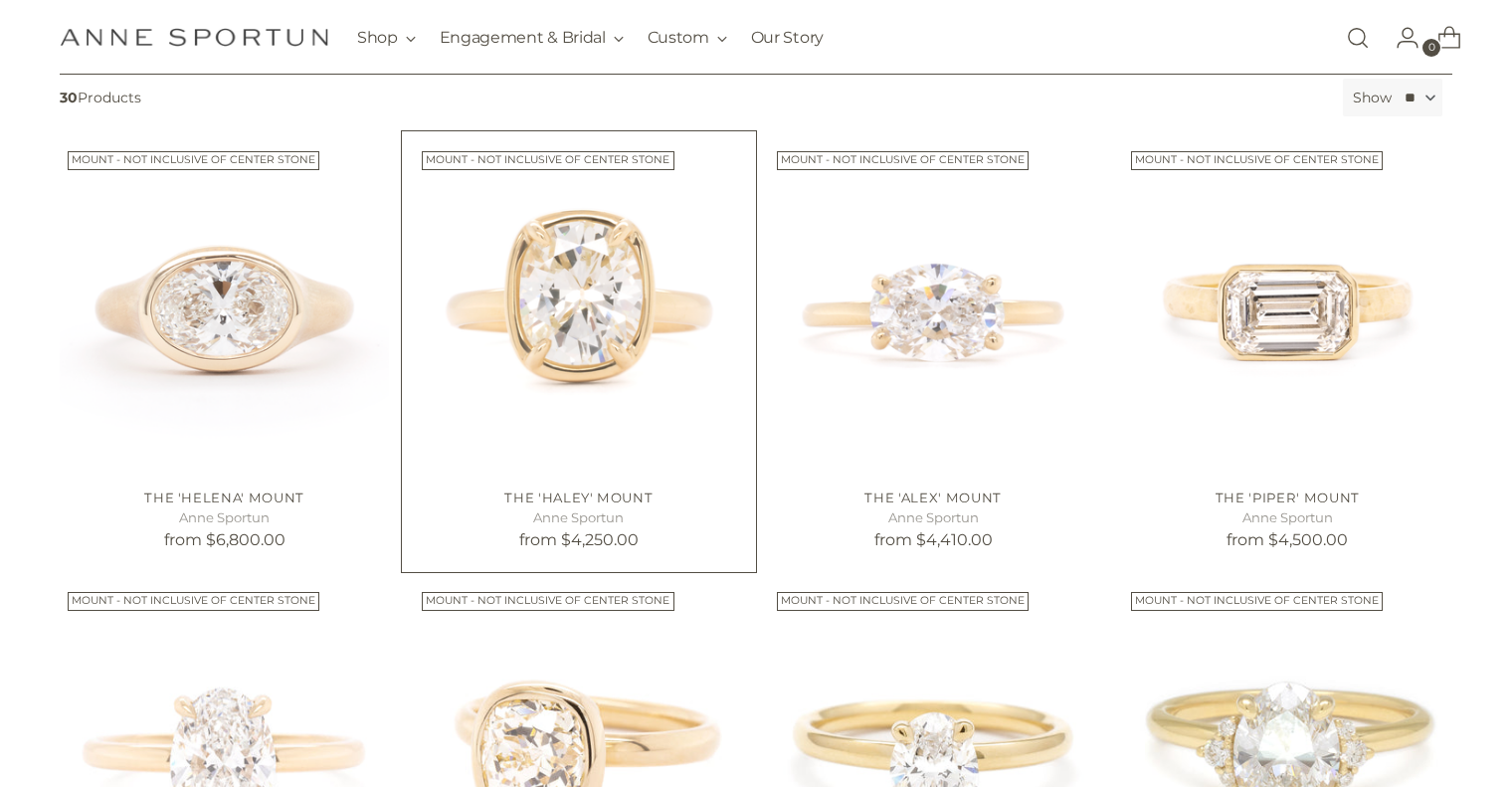 click at bounding box center [0, 0] 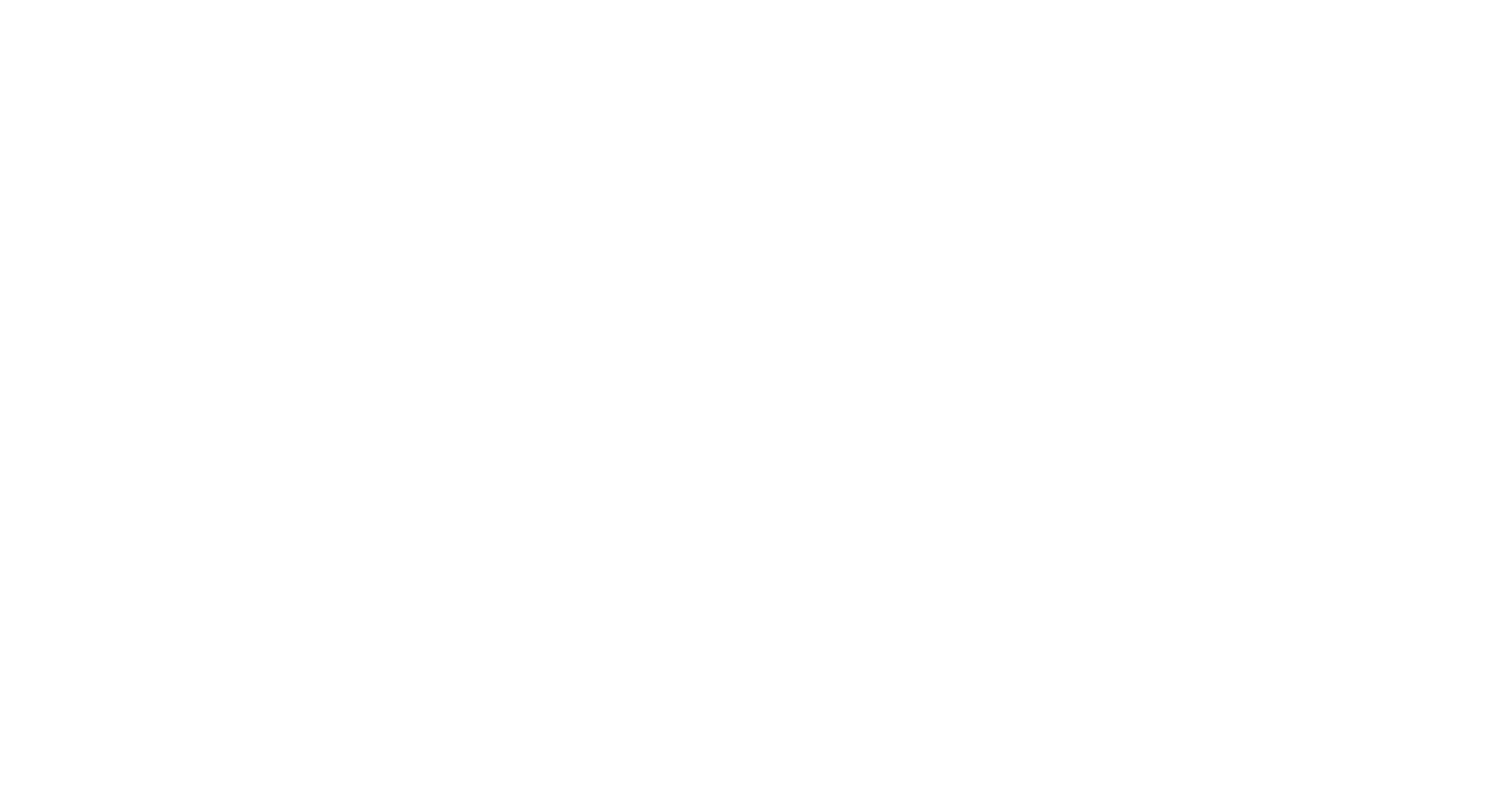 scroll, scrollTop: 0, scrollLeft: 0, axis: both 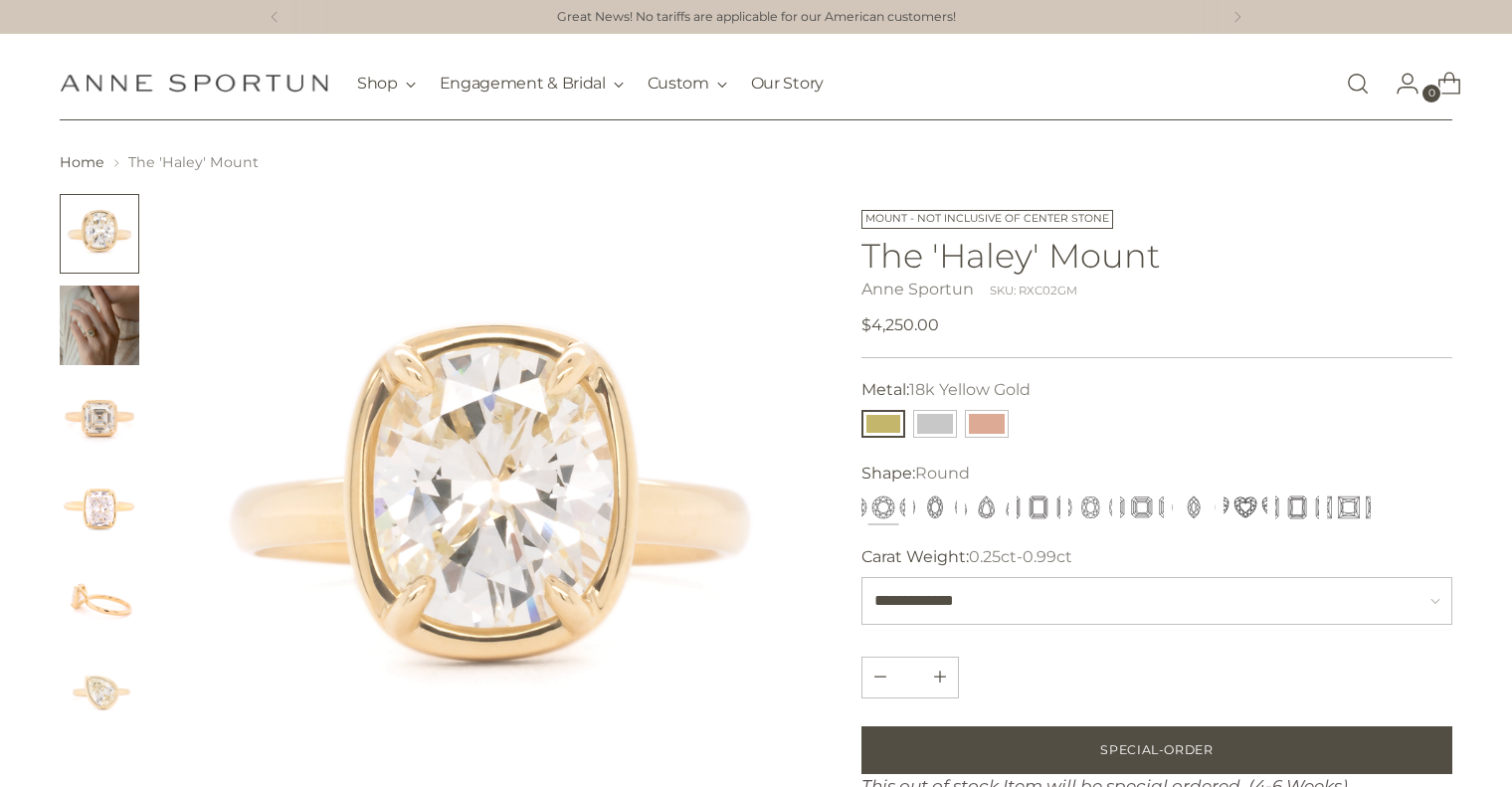 click at bounding box center (99, 325) 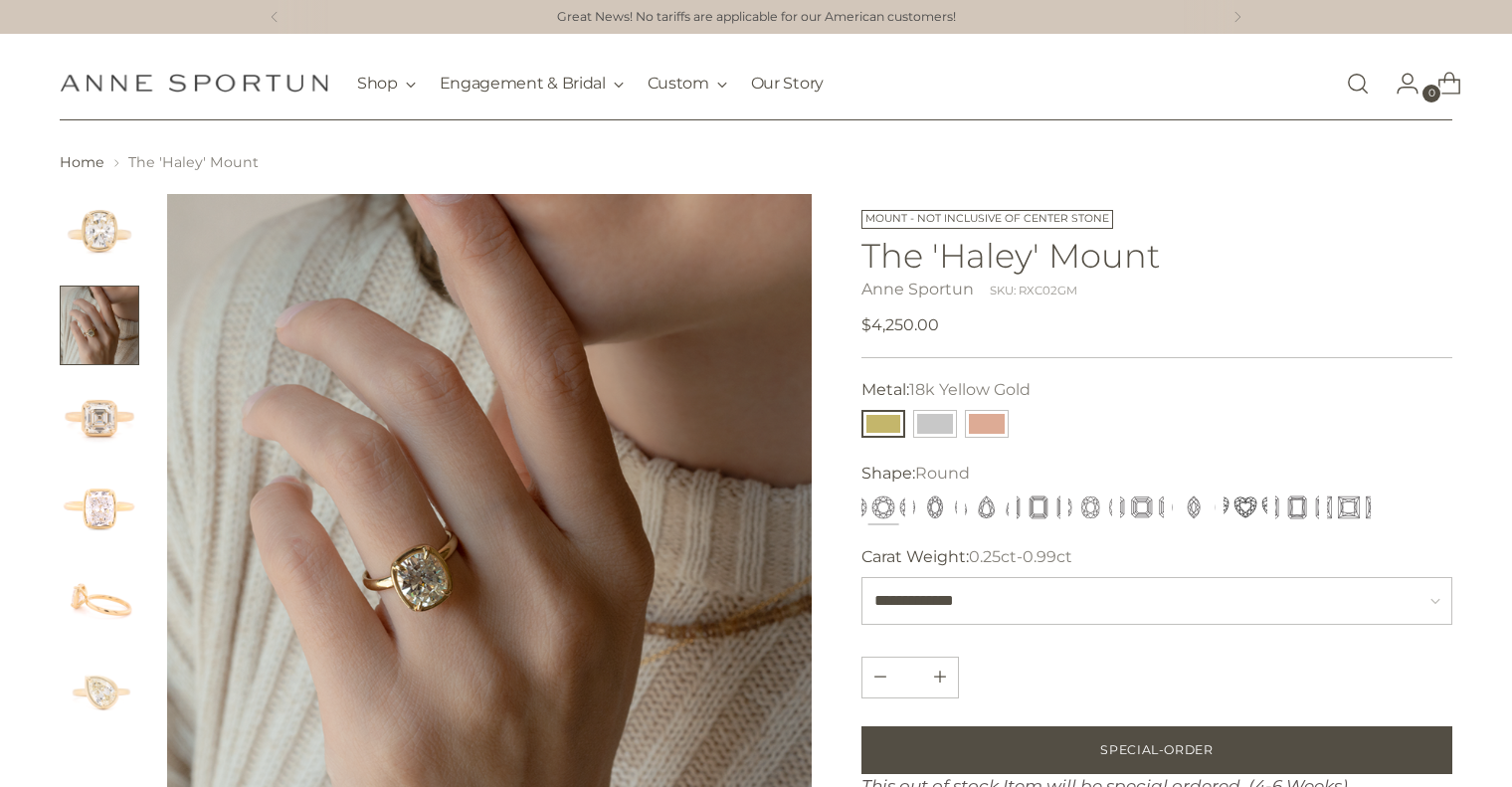 click at bounding box center [99, 417] 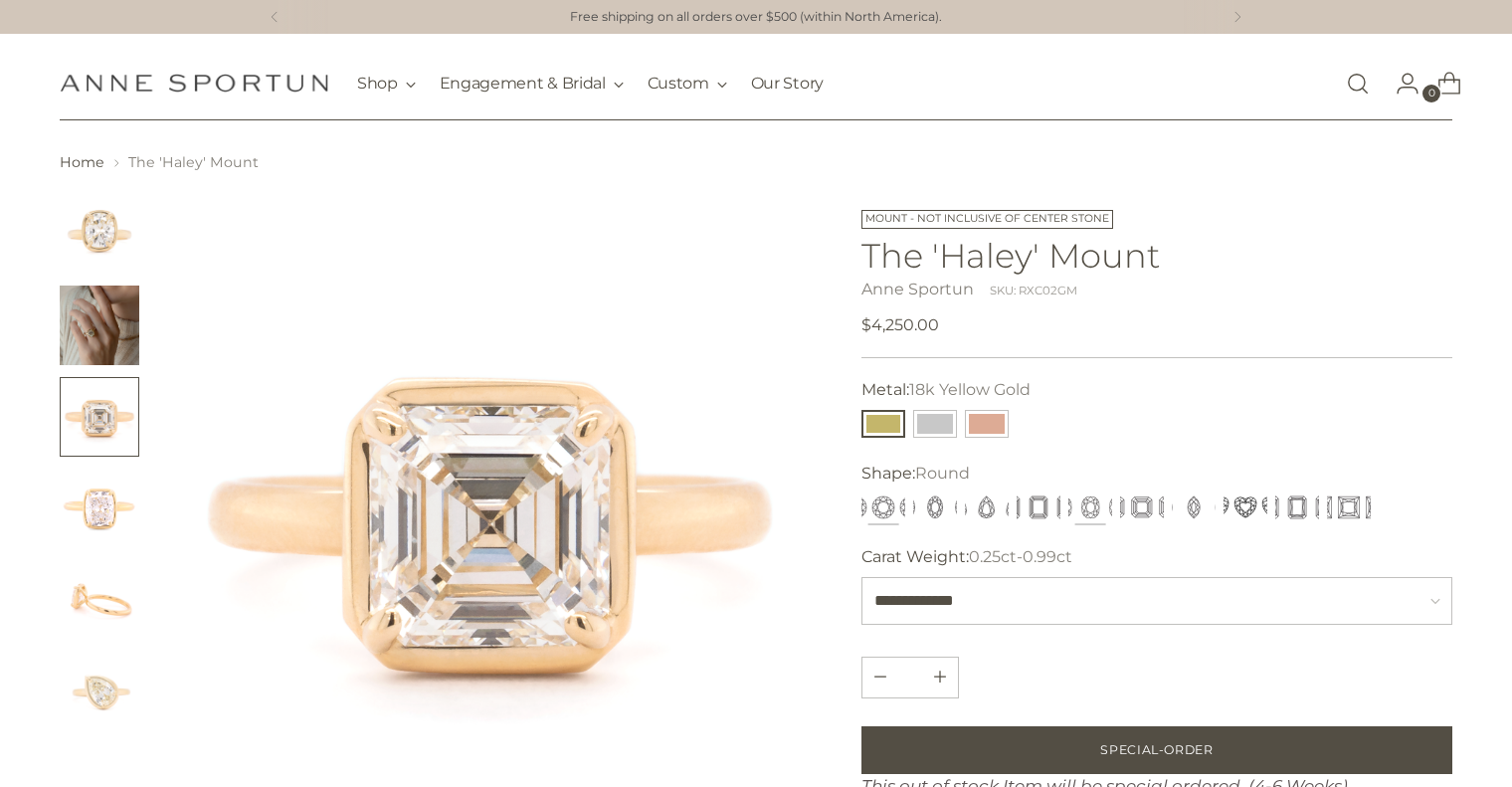 click at bounding box center [1090, 507] 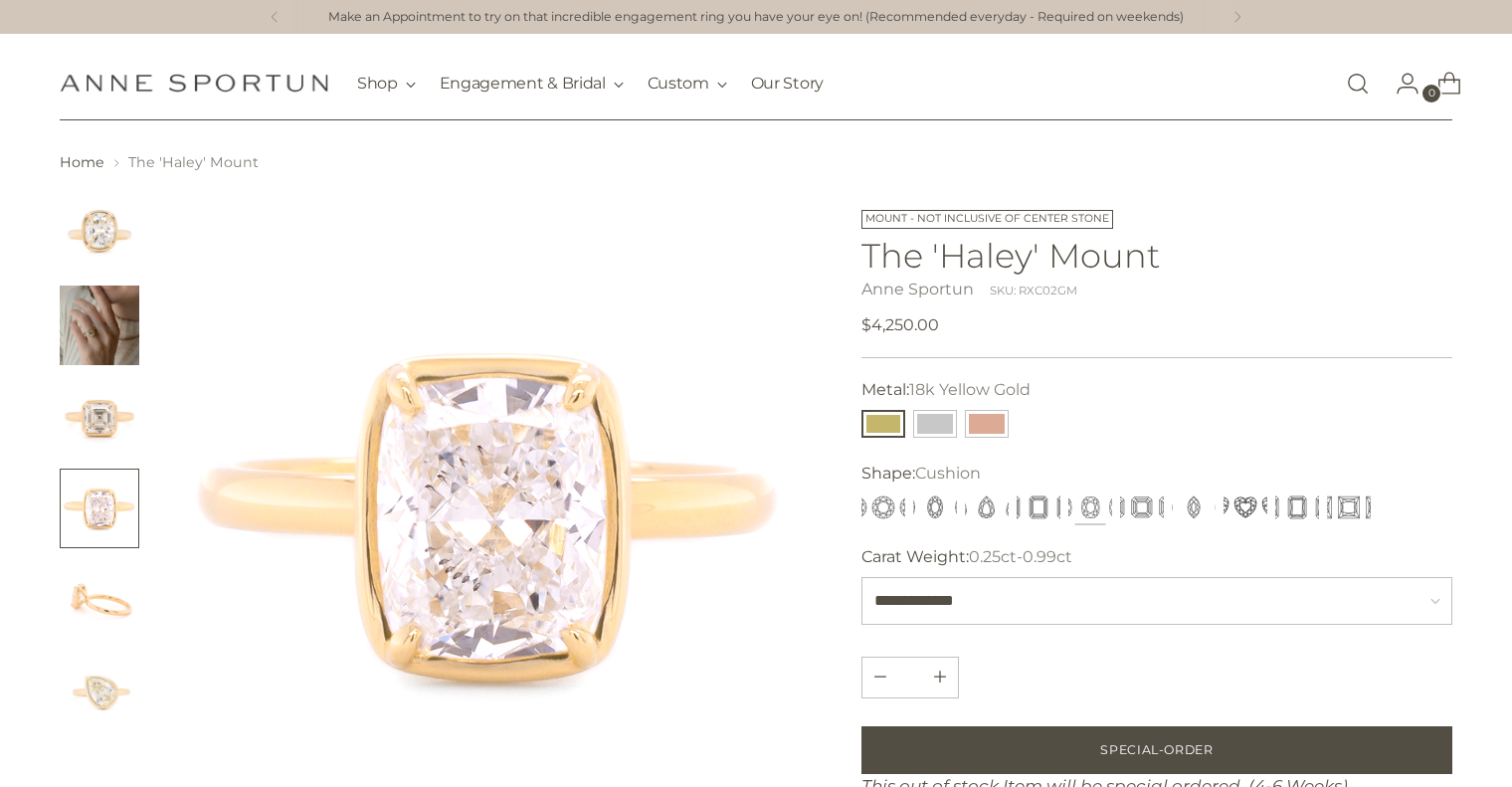 click on "**********" at bounding box center (1157, 585) 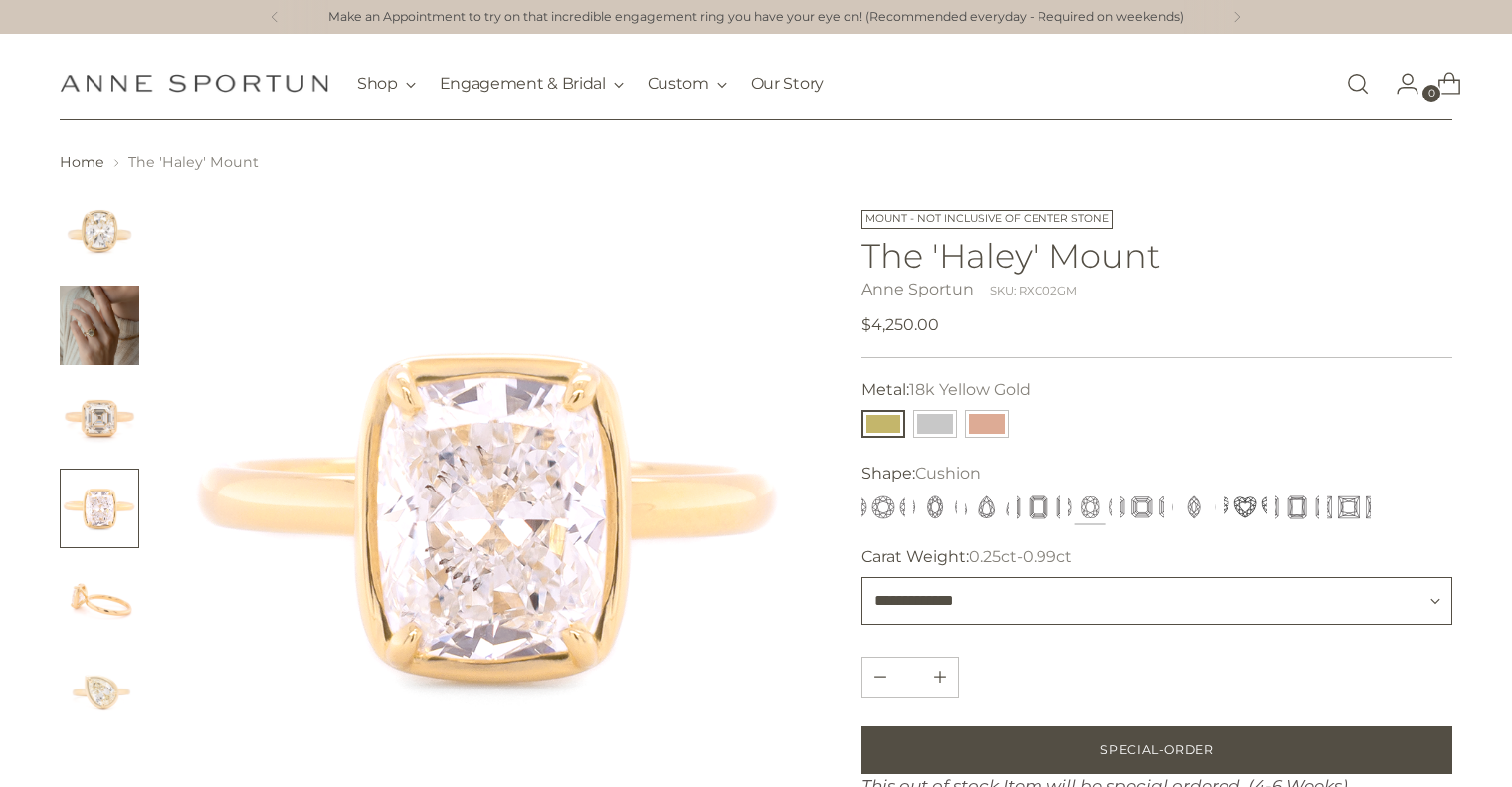 click on "**********" at bounding box center (1157, 601) 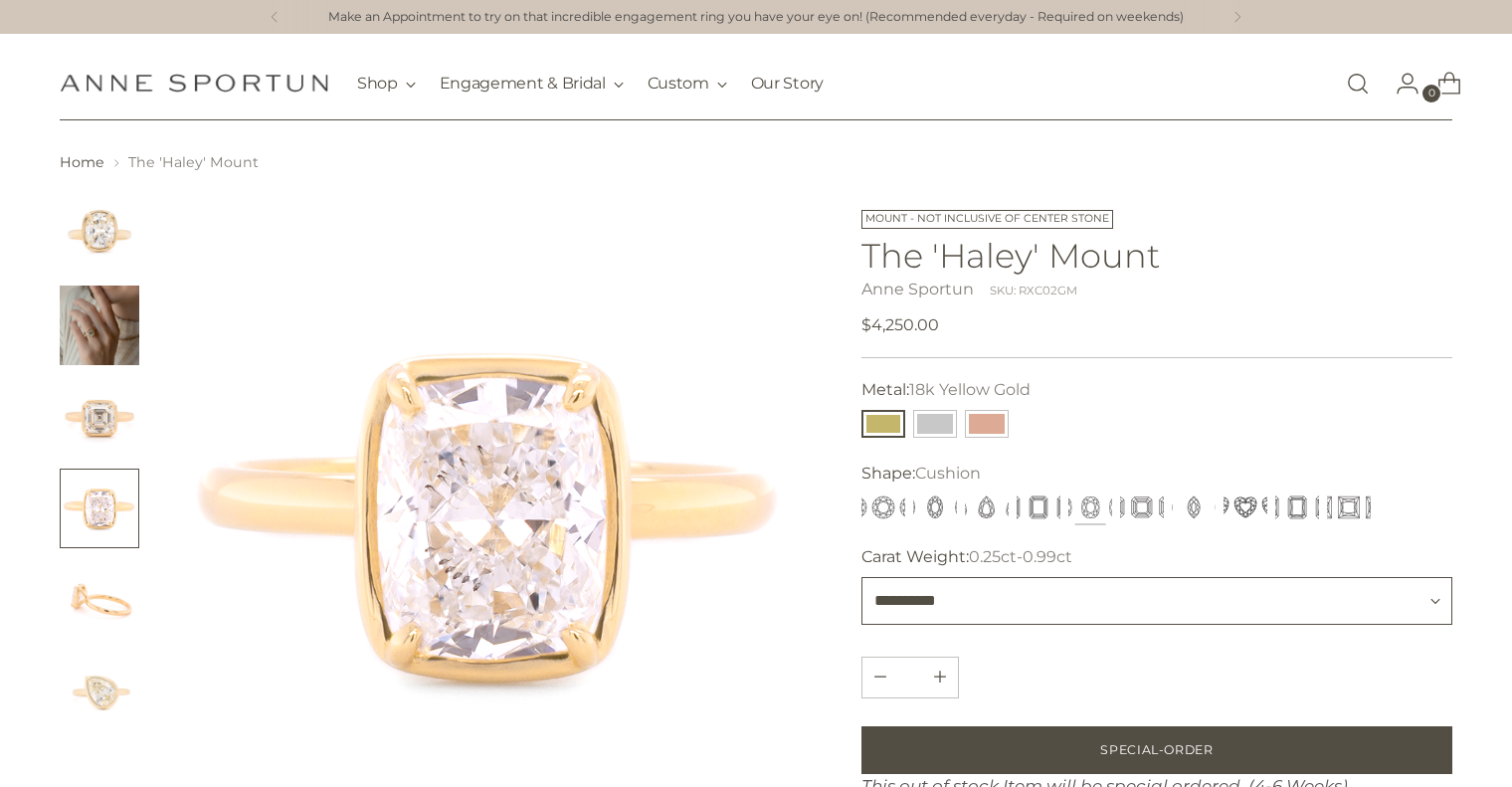 click on "**********" at bounding box center (1157, 601) 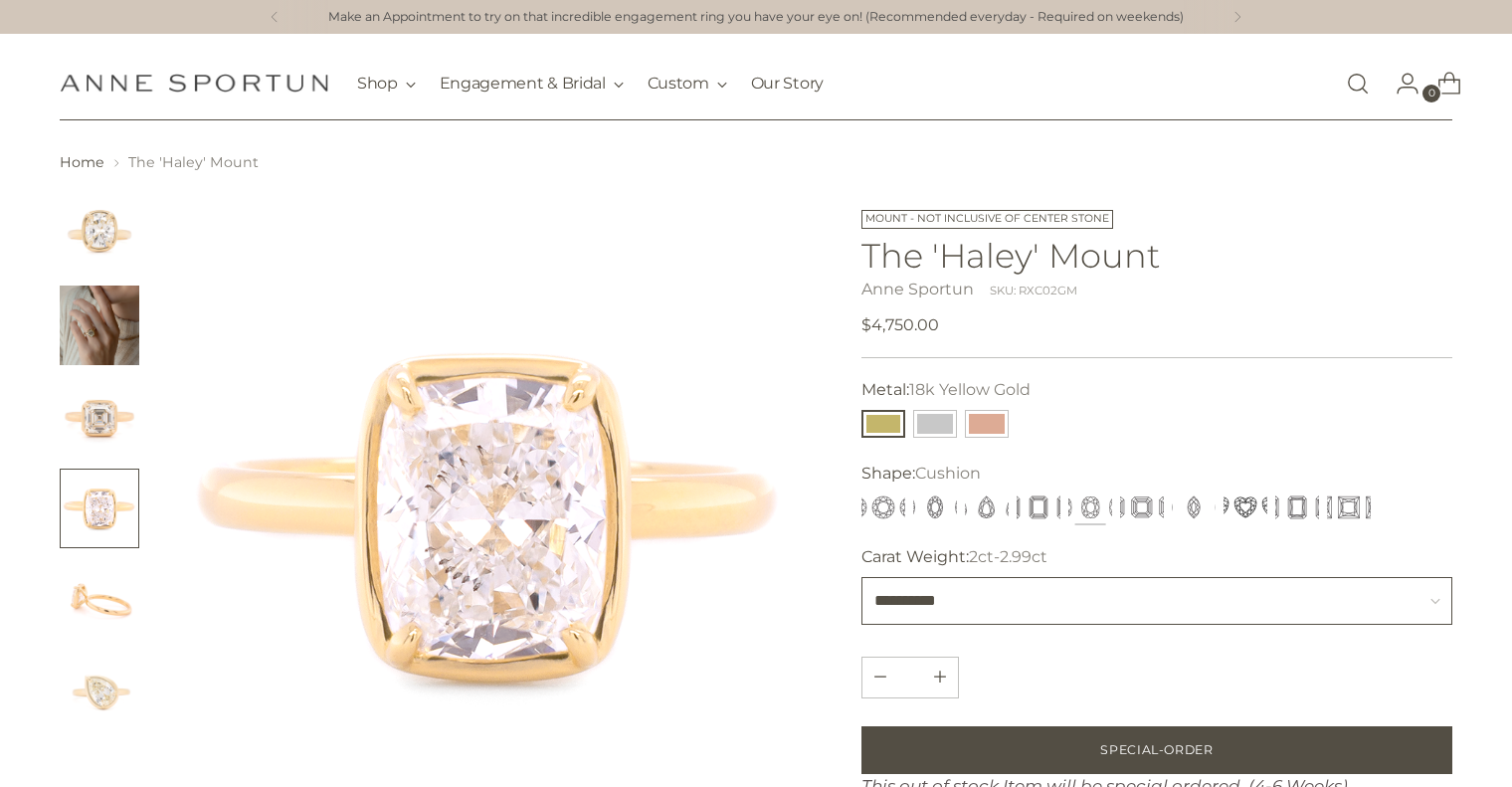scroll, scrollTop: 183, scrollLeft: 0, axis: vertical 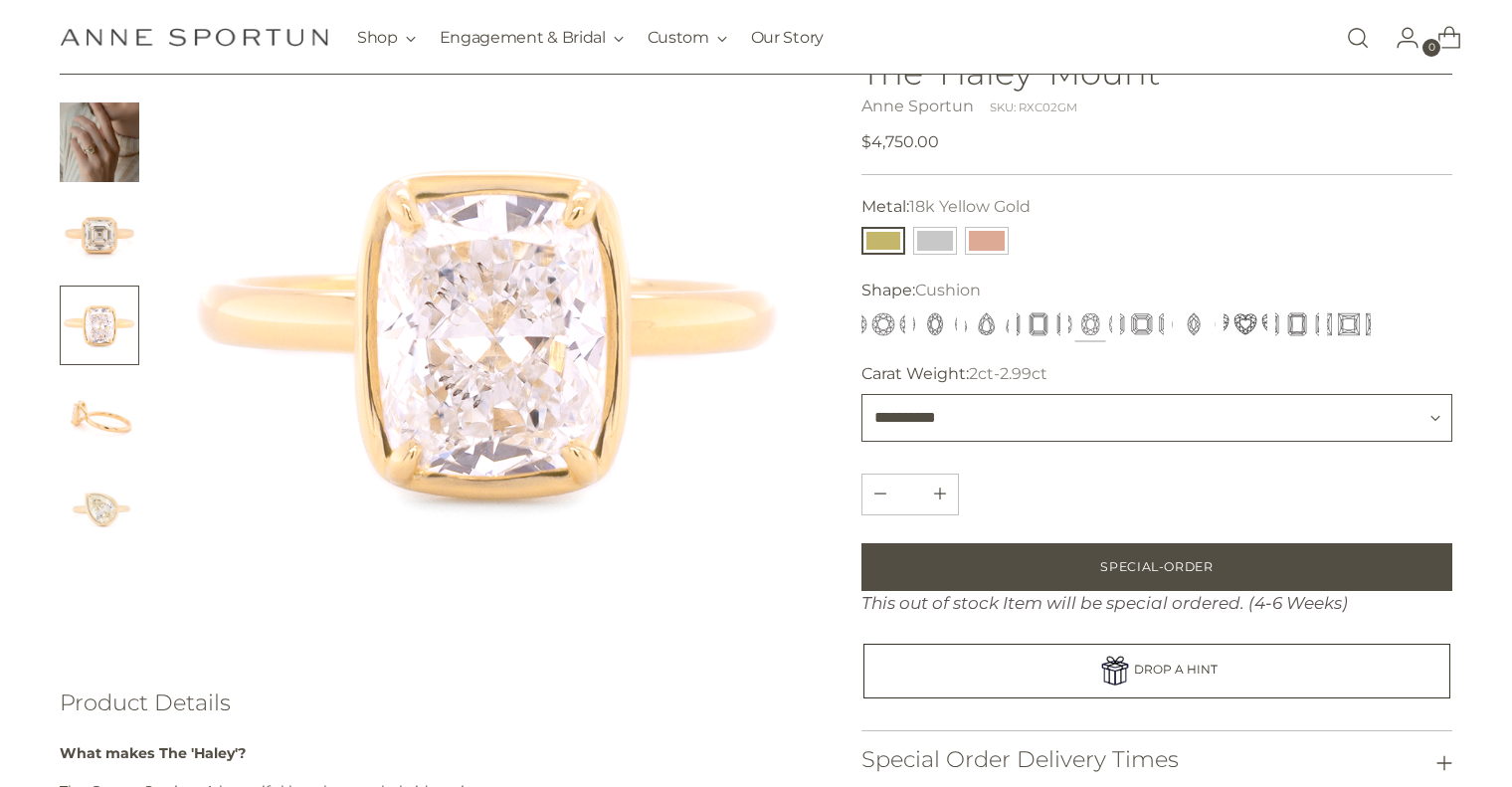 click on "**********" at bounding box center (1157, 418) 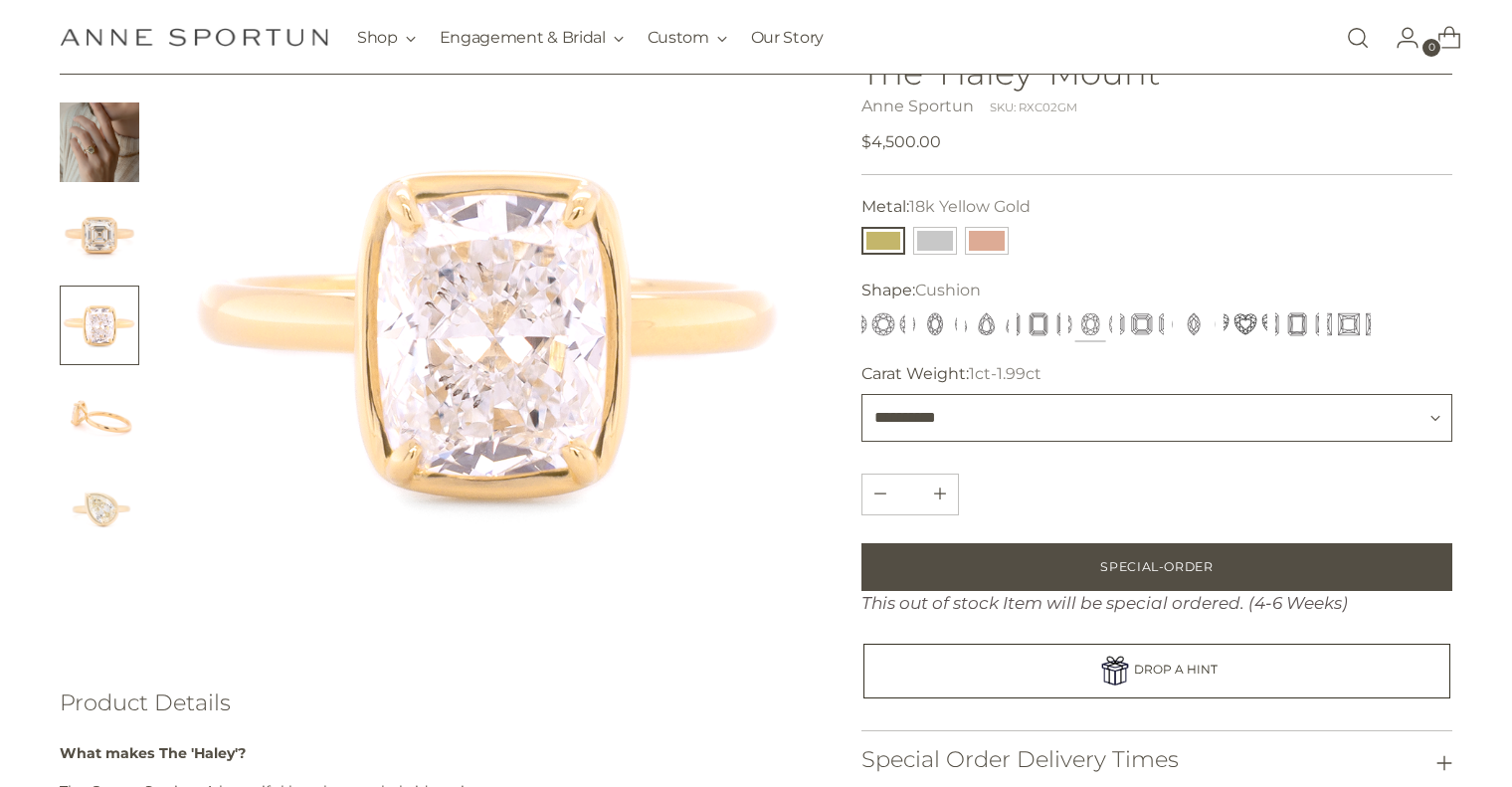 click on "**********" at bounding box center (1157, 418) 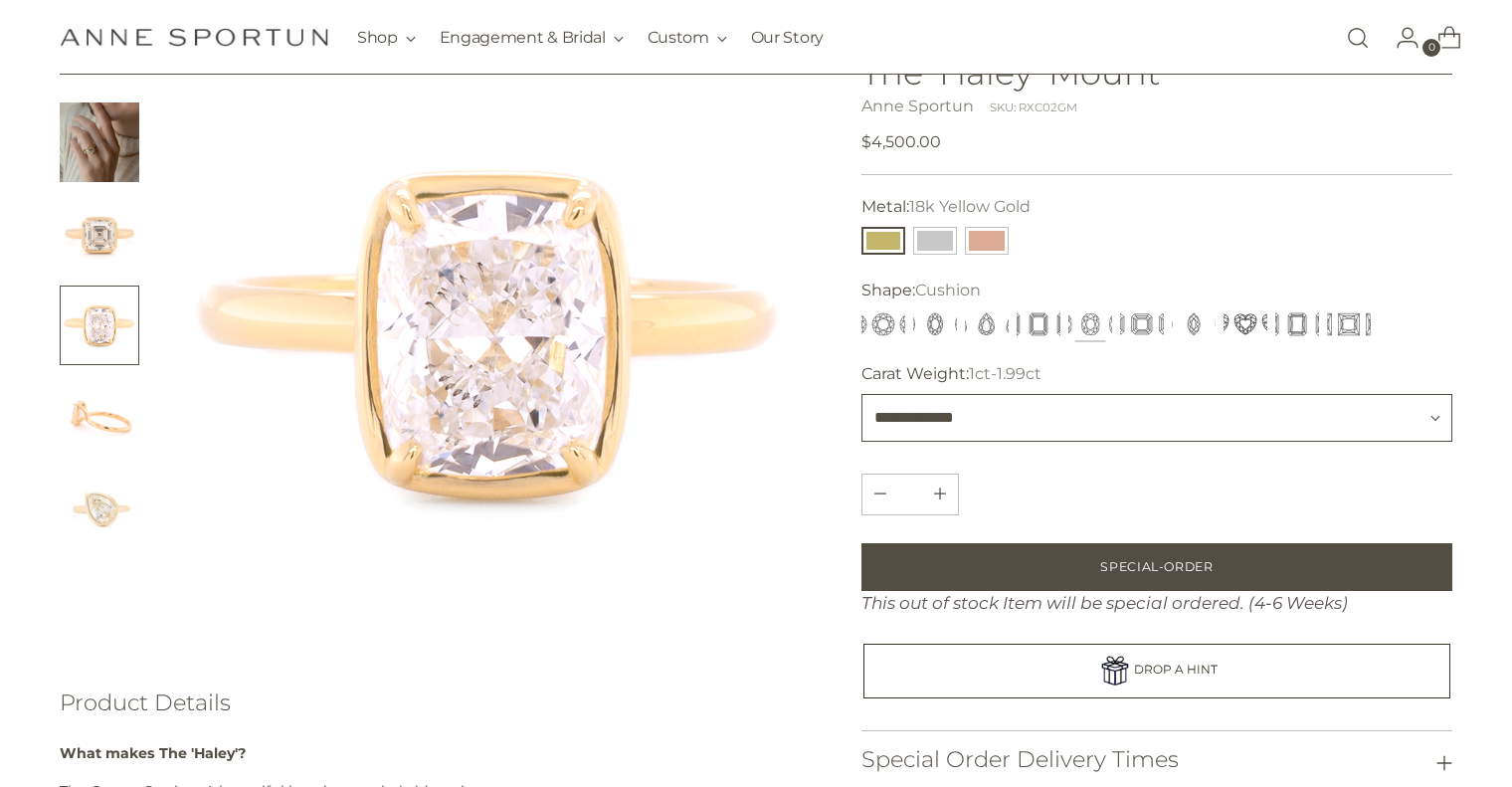 click on "**********" at bounding box center [1157, 418] 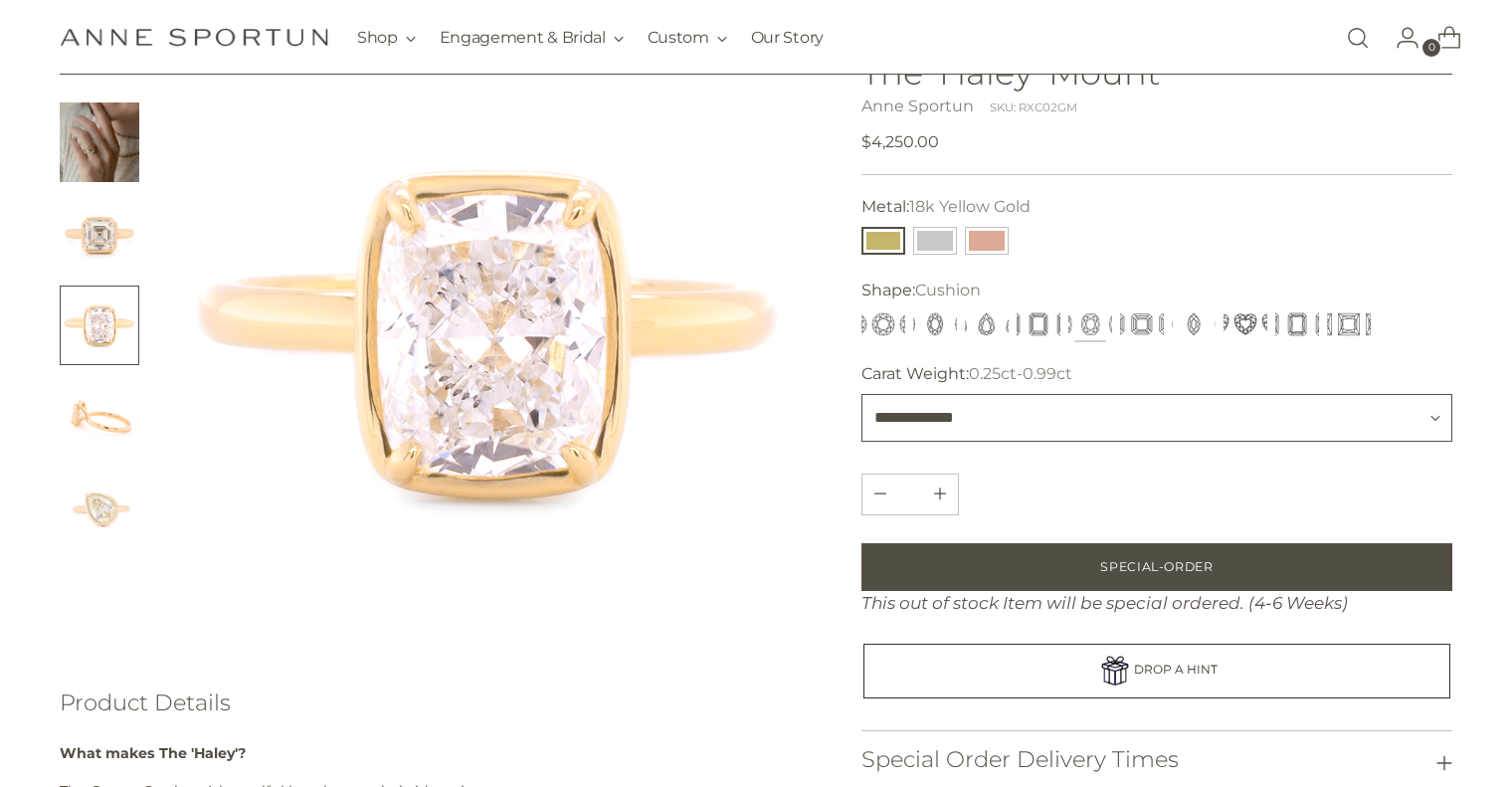 click on "**********" at bounding box center (1157, 418) 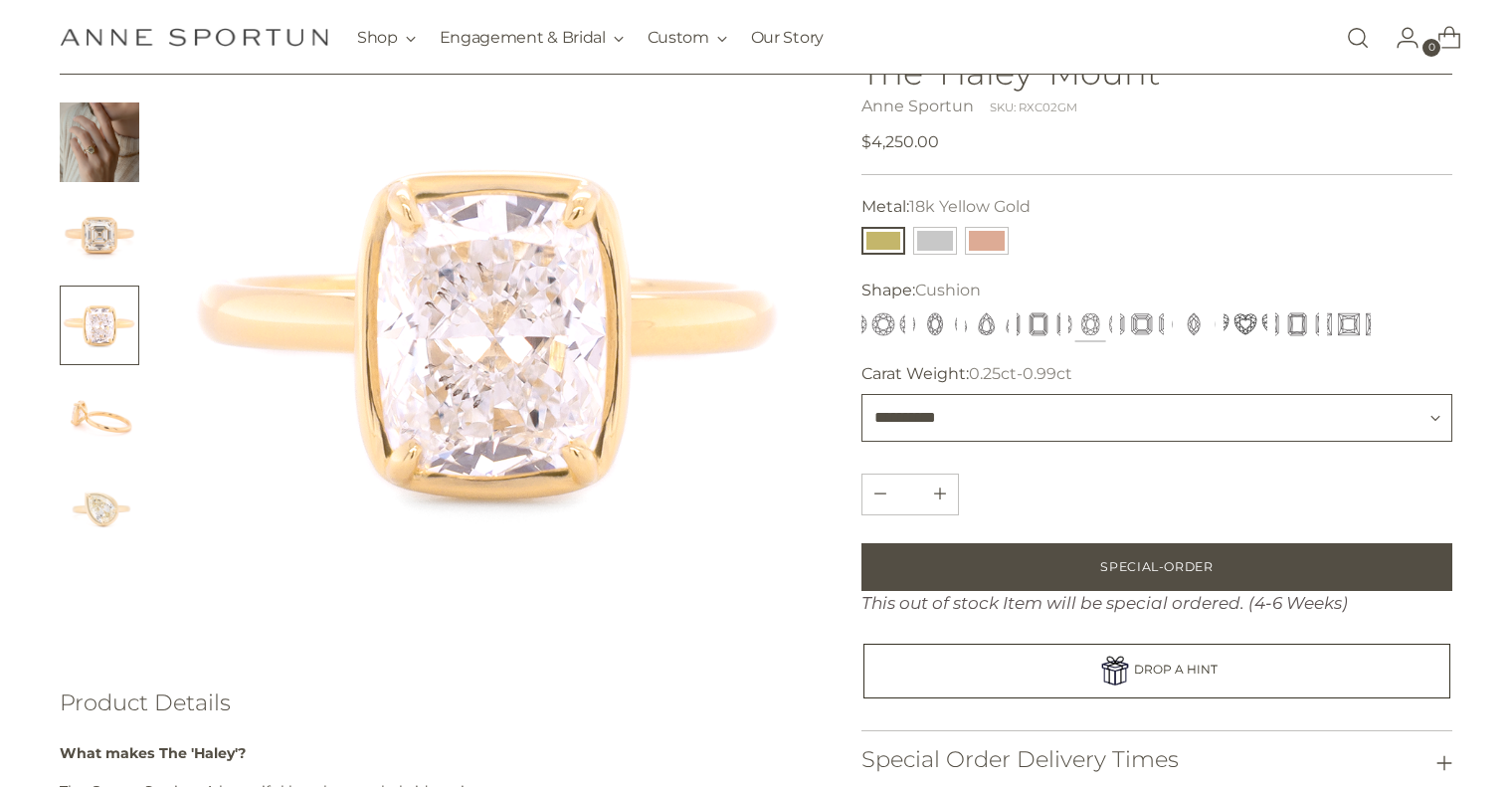 click on "**********" at bounding box center (1157, 418) 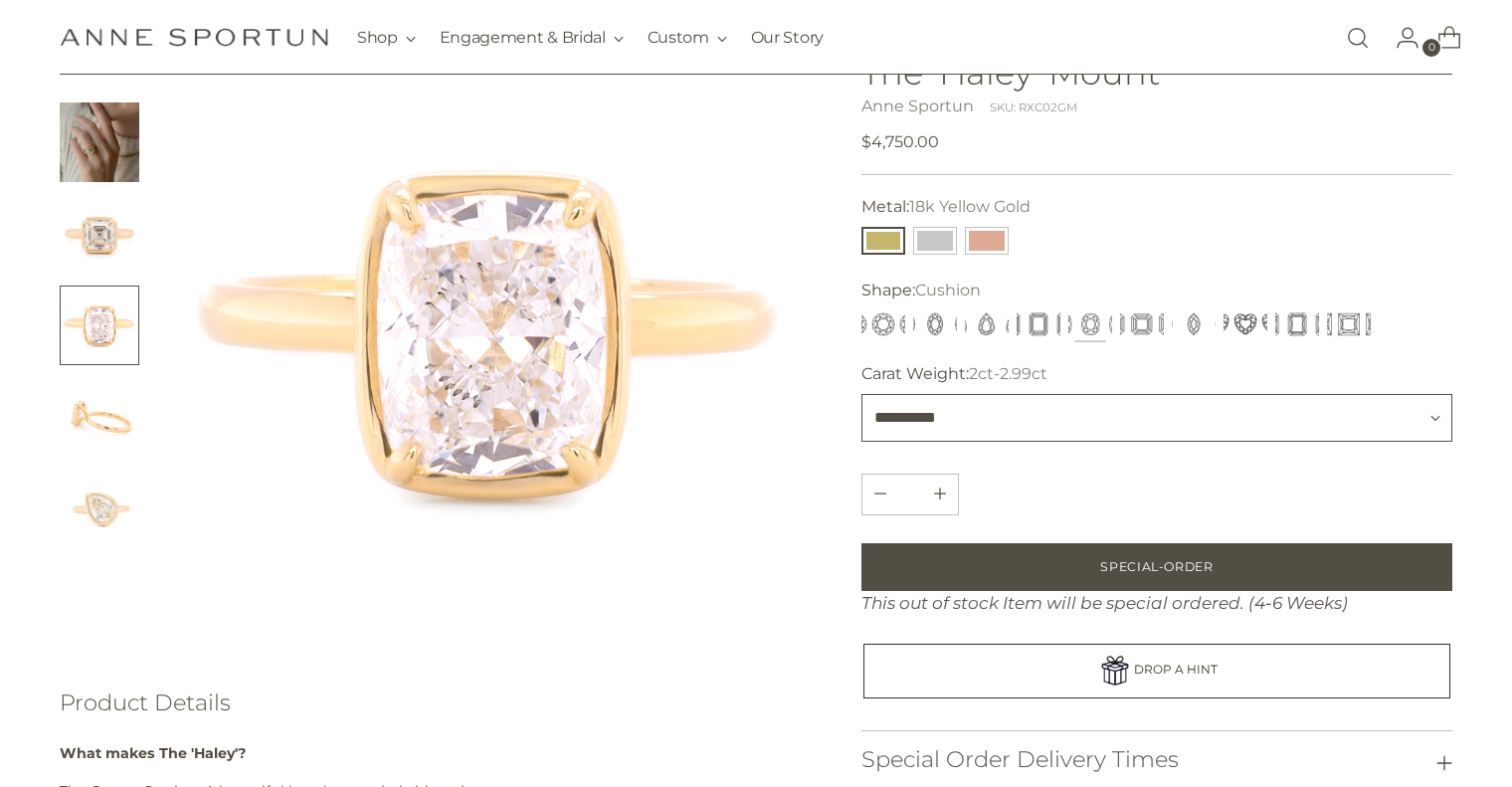click on "**********" at bounding box center [1157, 418] 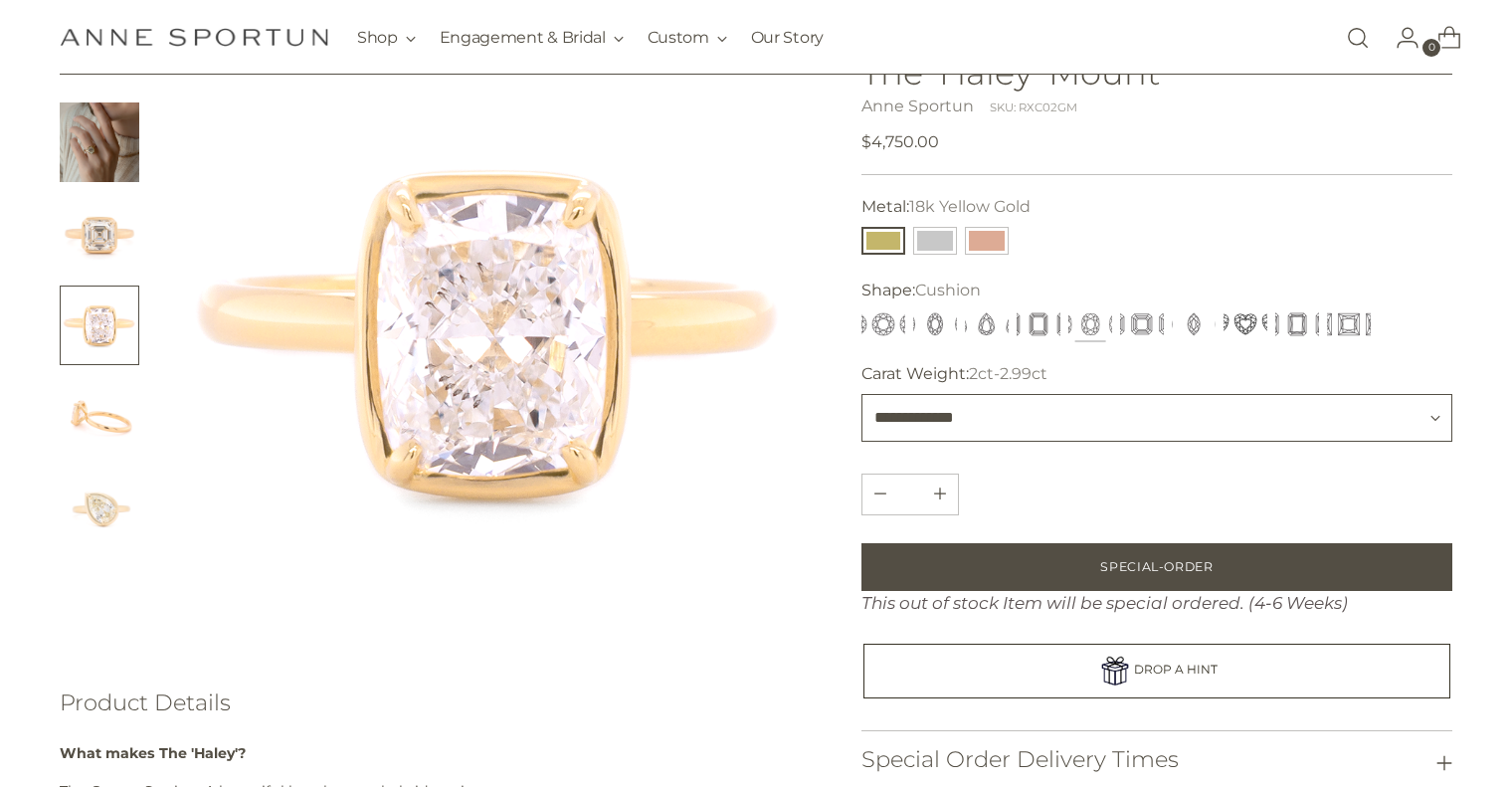 click on "**********" at bounding box center [1157, 418] 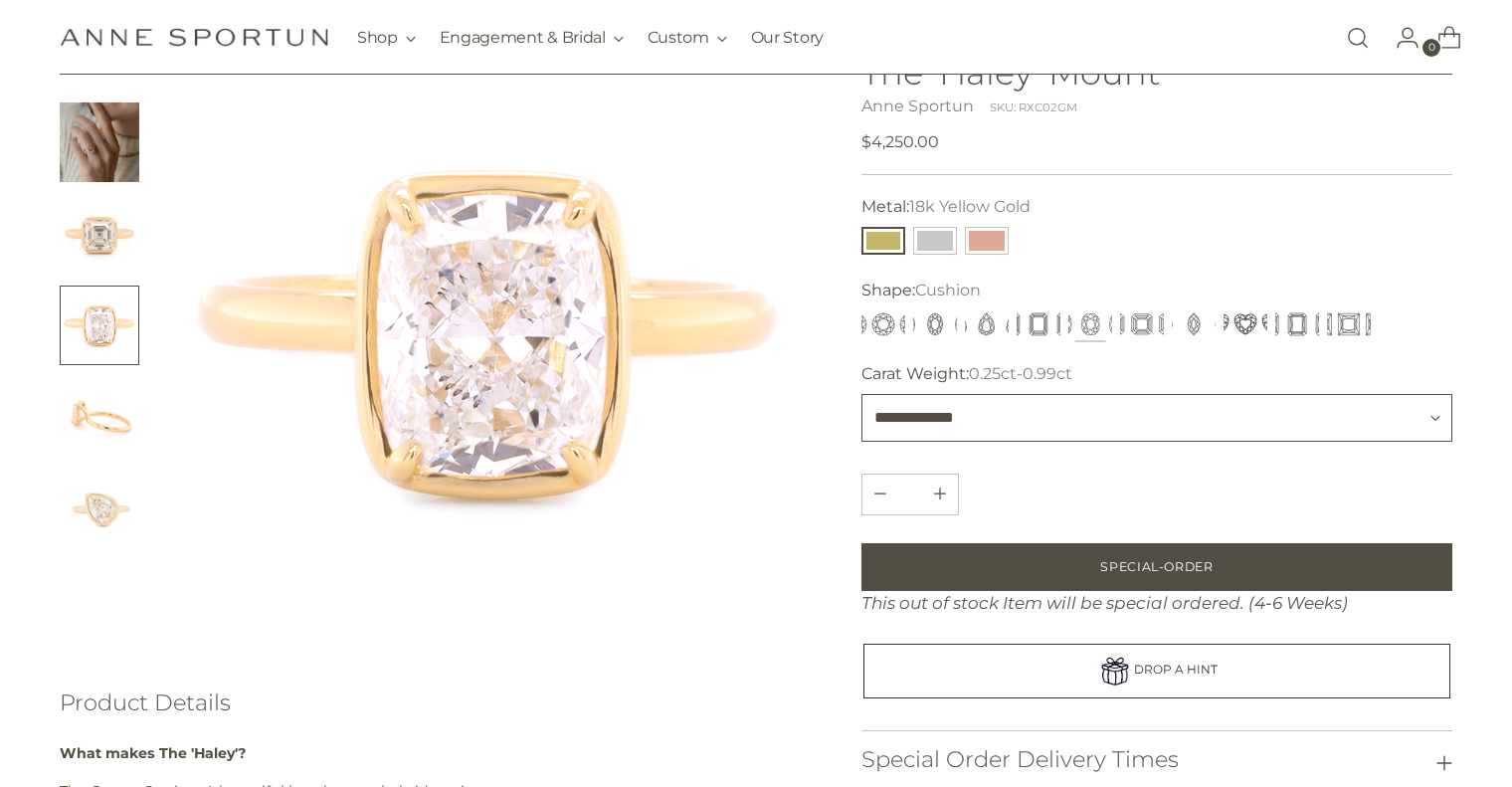 click on "**********" at bounding box center (1157, 418) 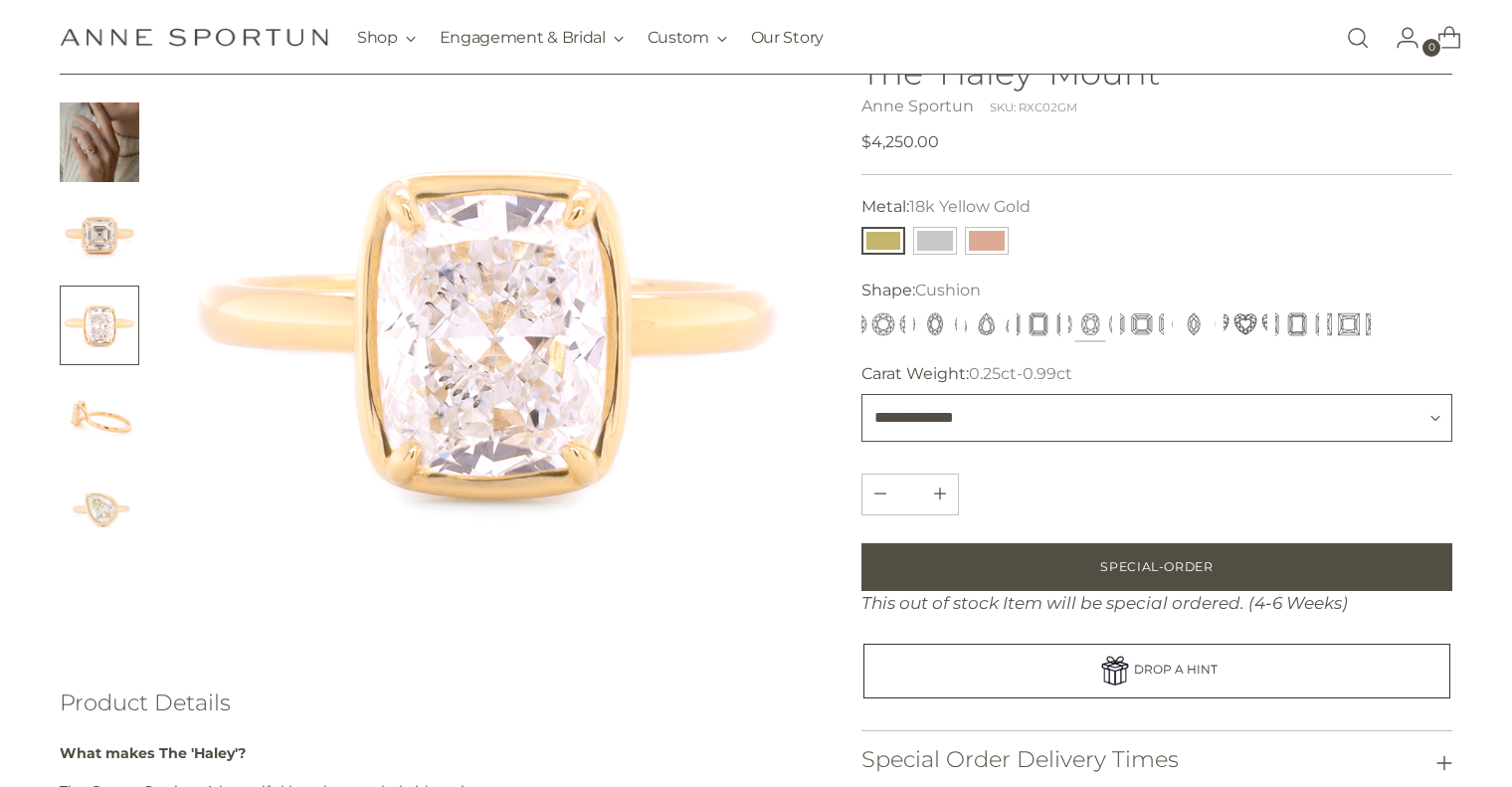 select on "**********" 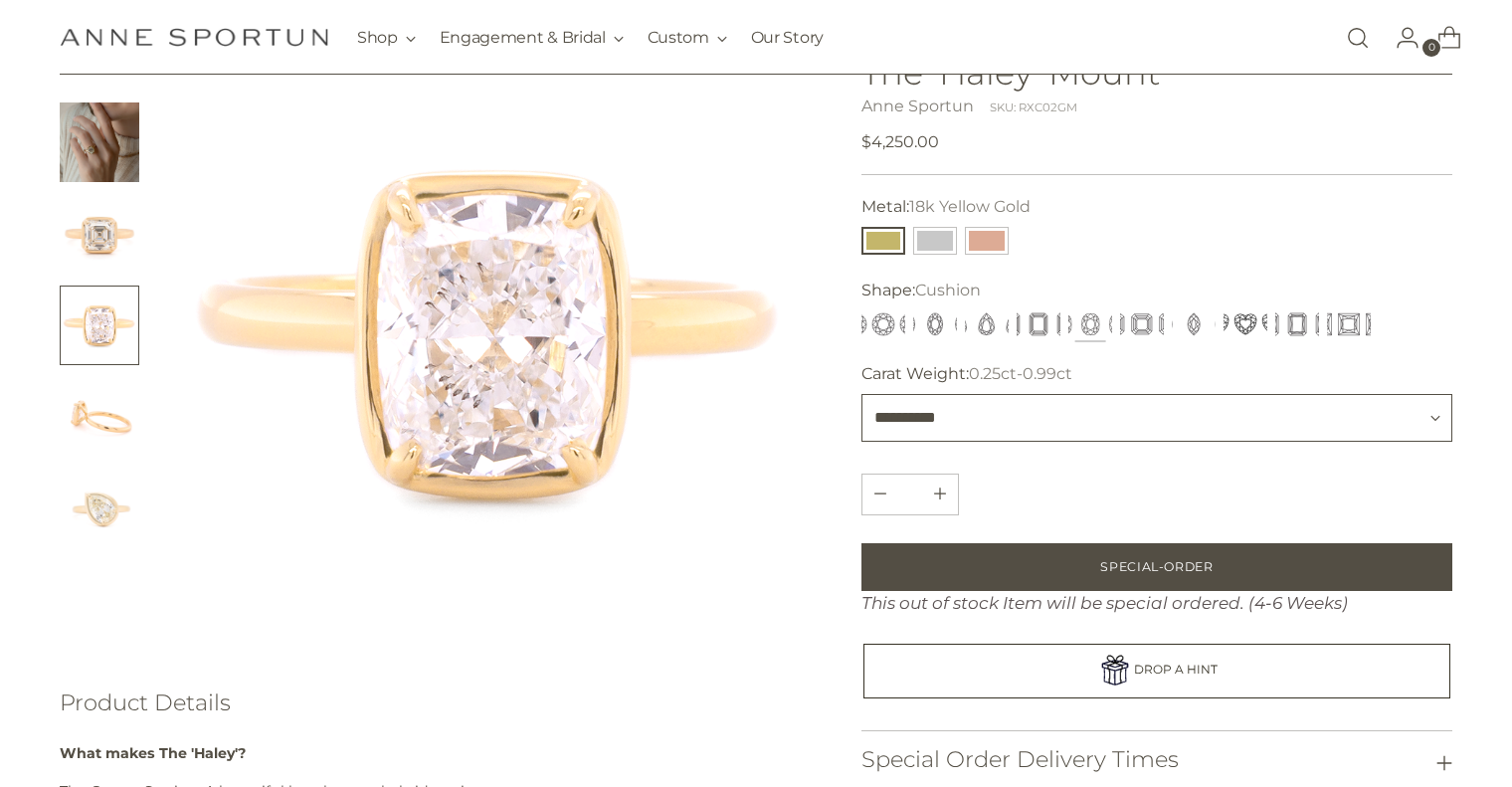 click on "**********" at bounding box center (1157, 418) 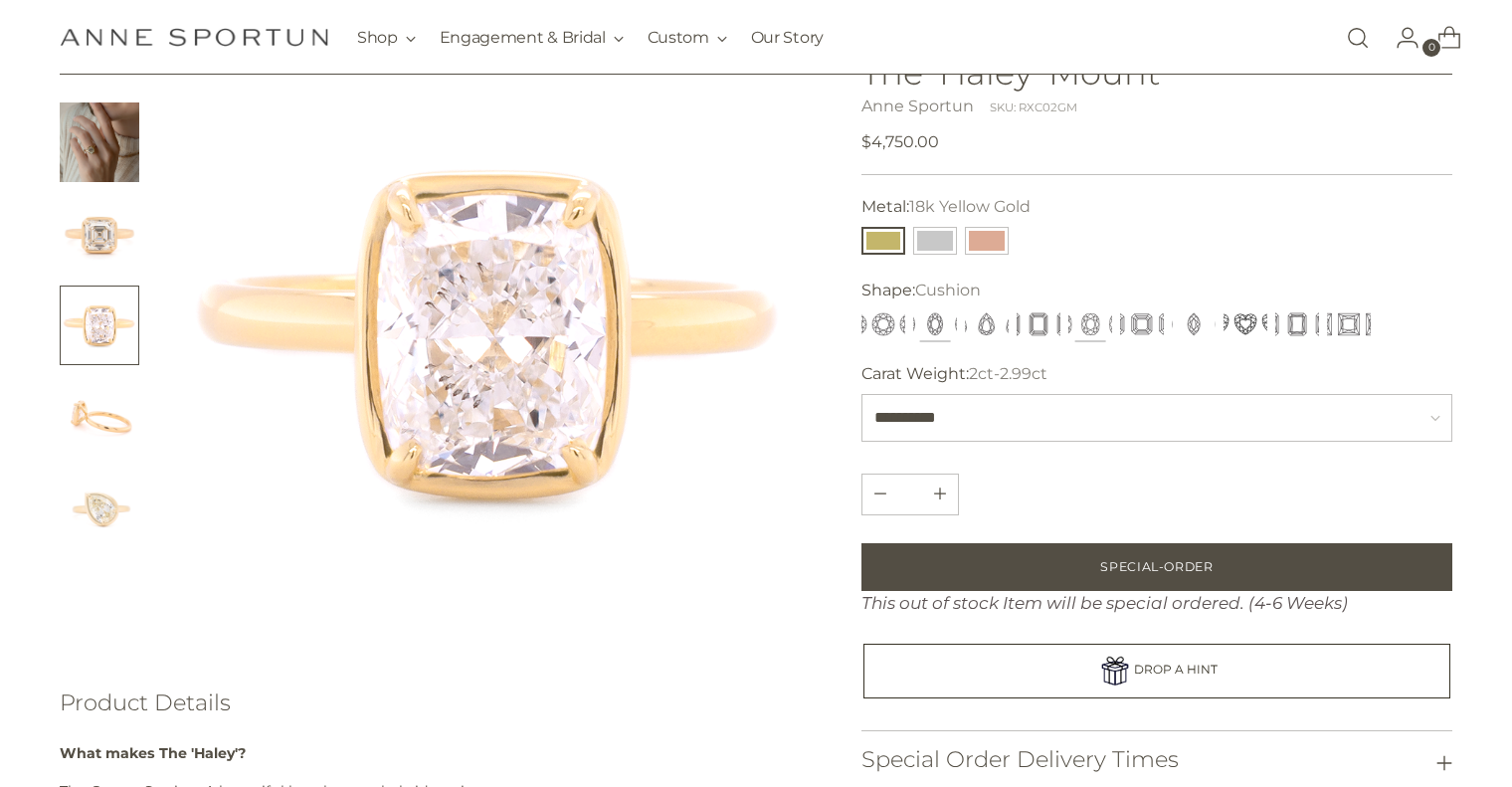 click at bounding box center (935, 324) 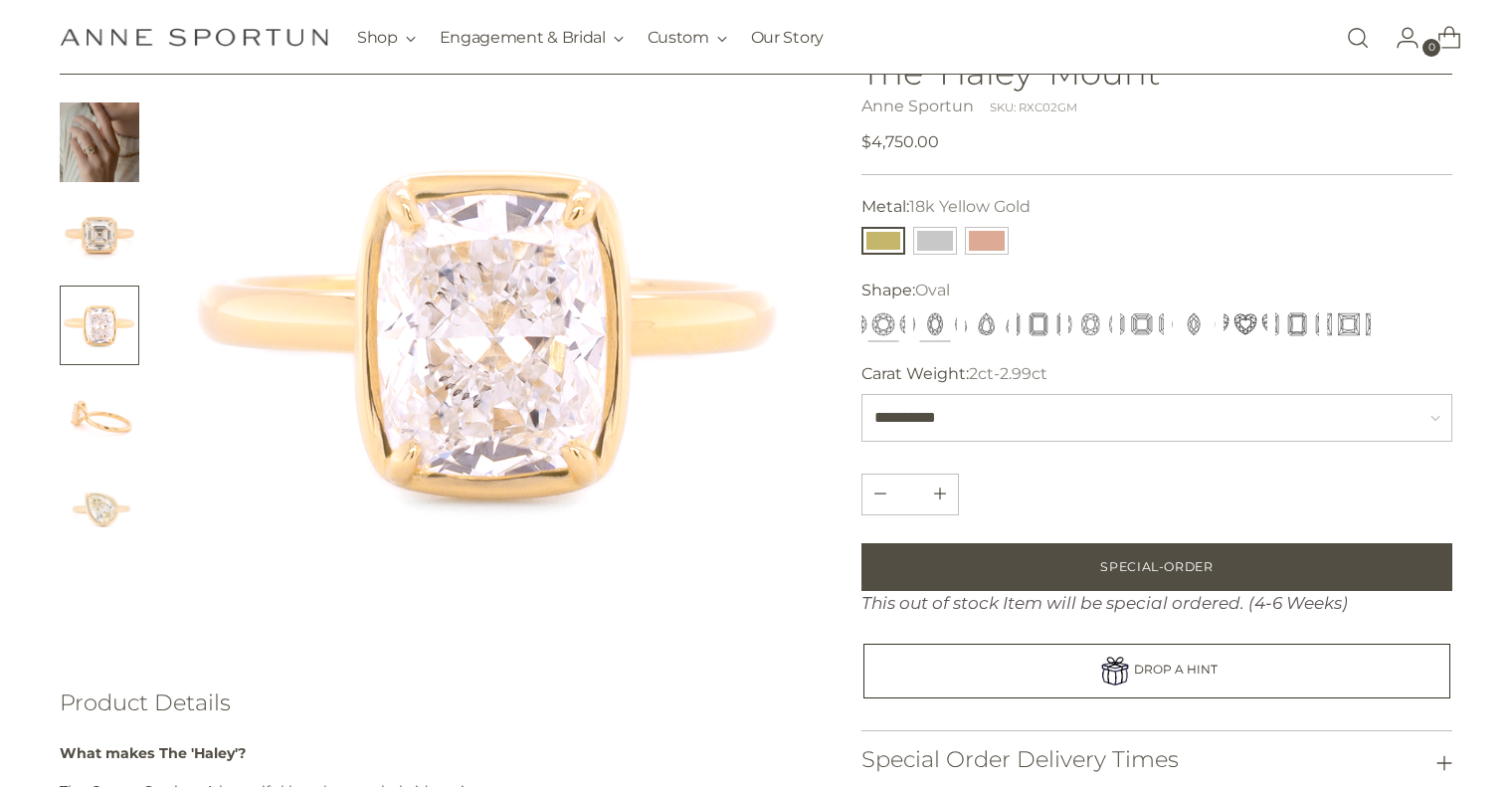 click at bounding box center [883, 324] 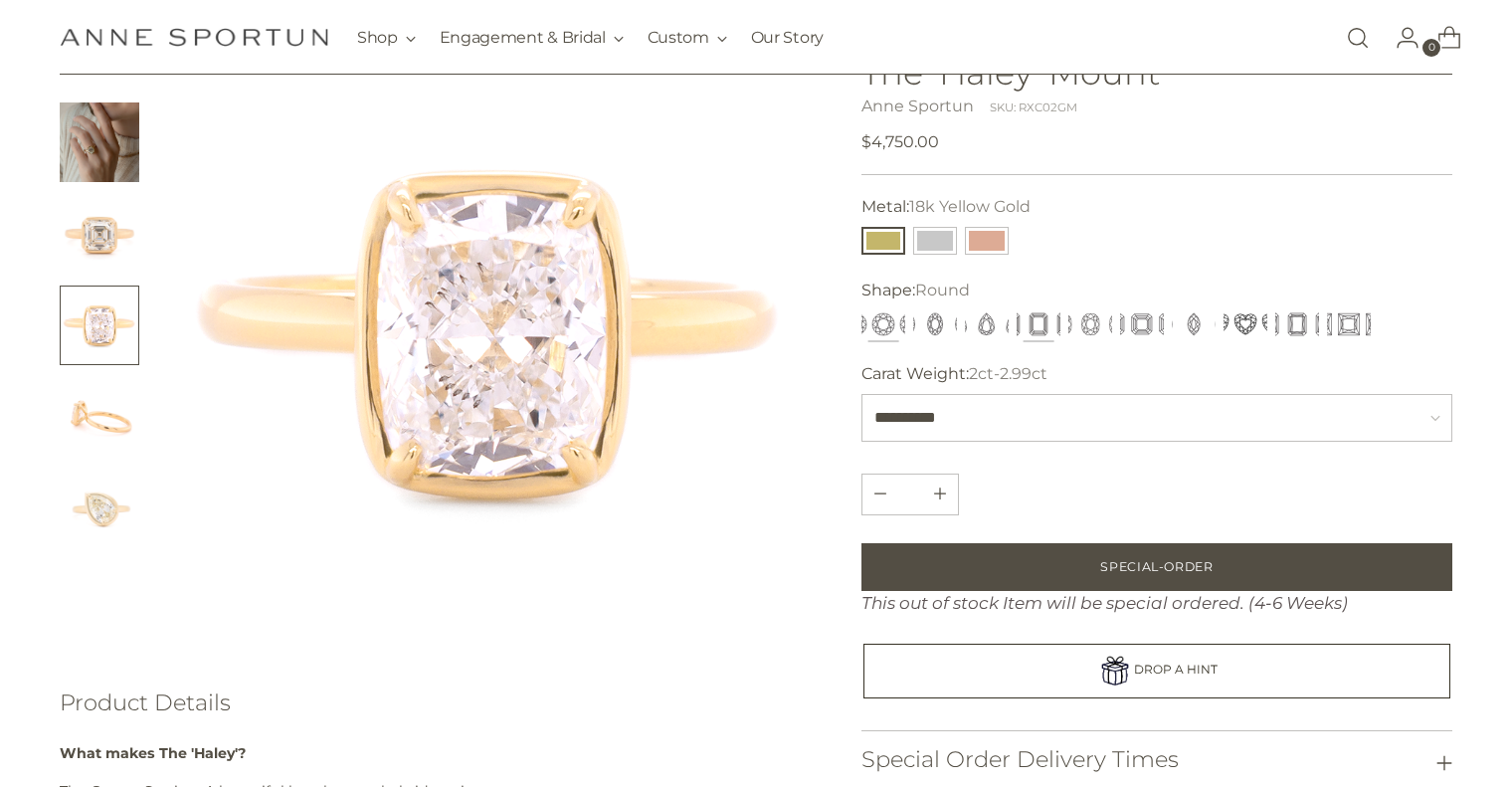 click at bounding box center (1039, 324) 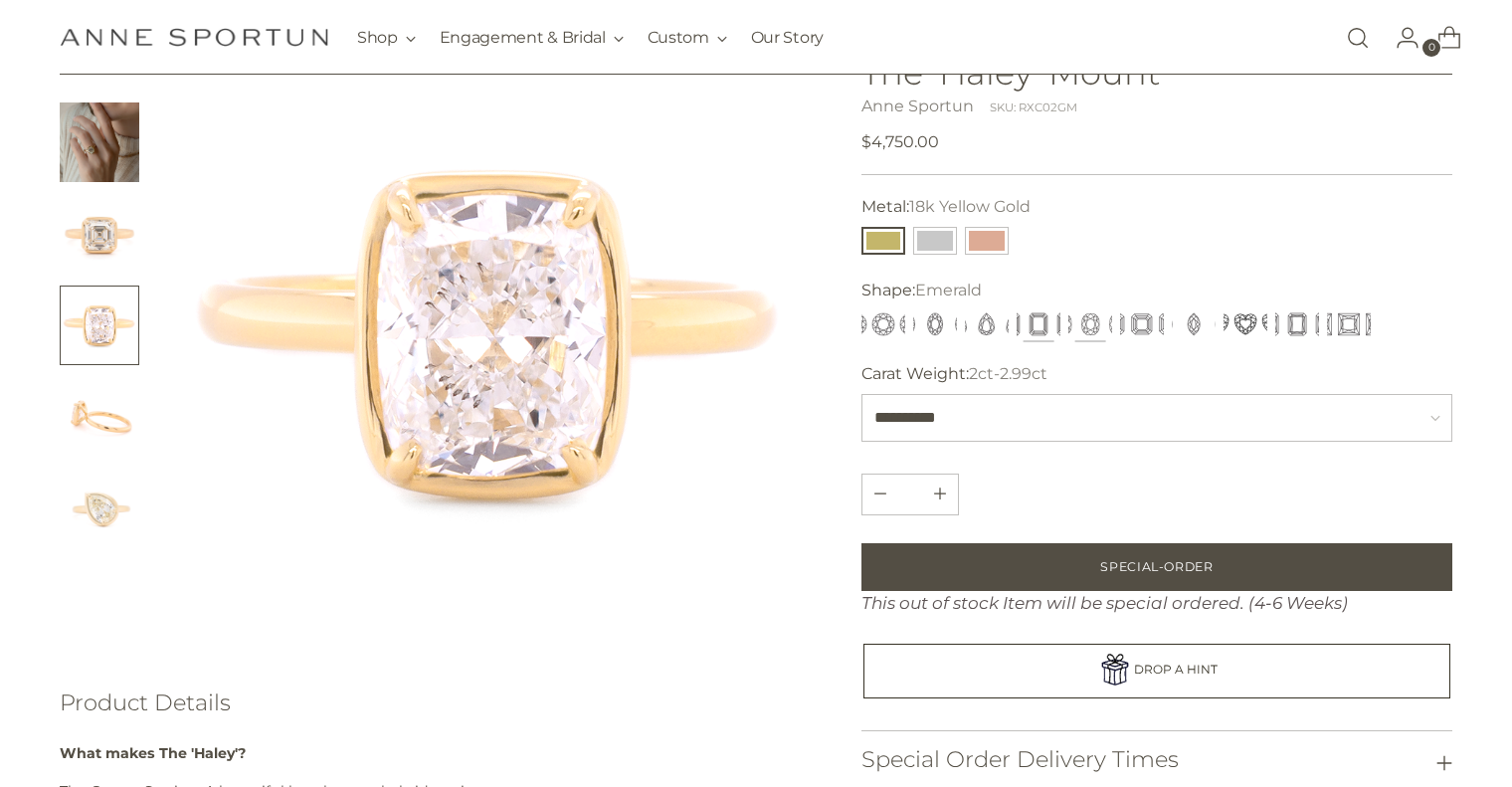 click at bounding box center (1090, 324) 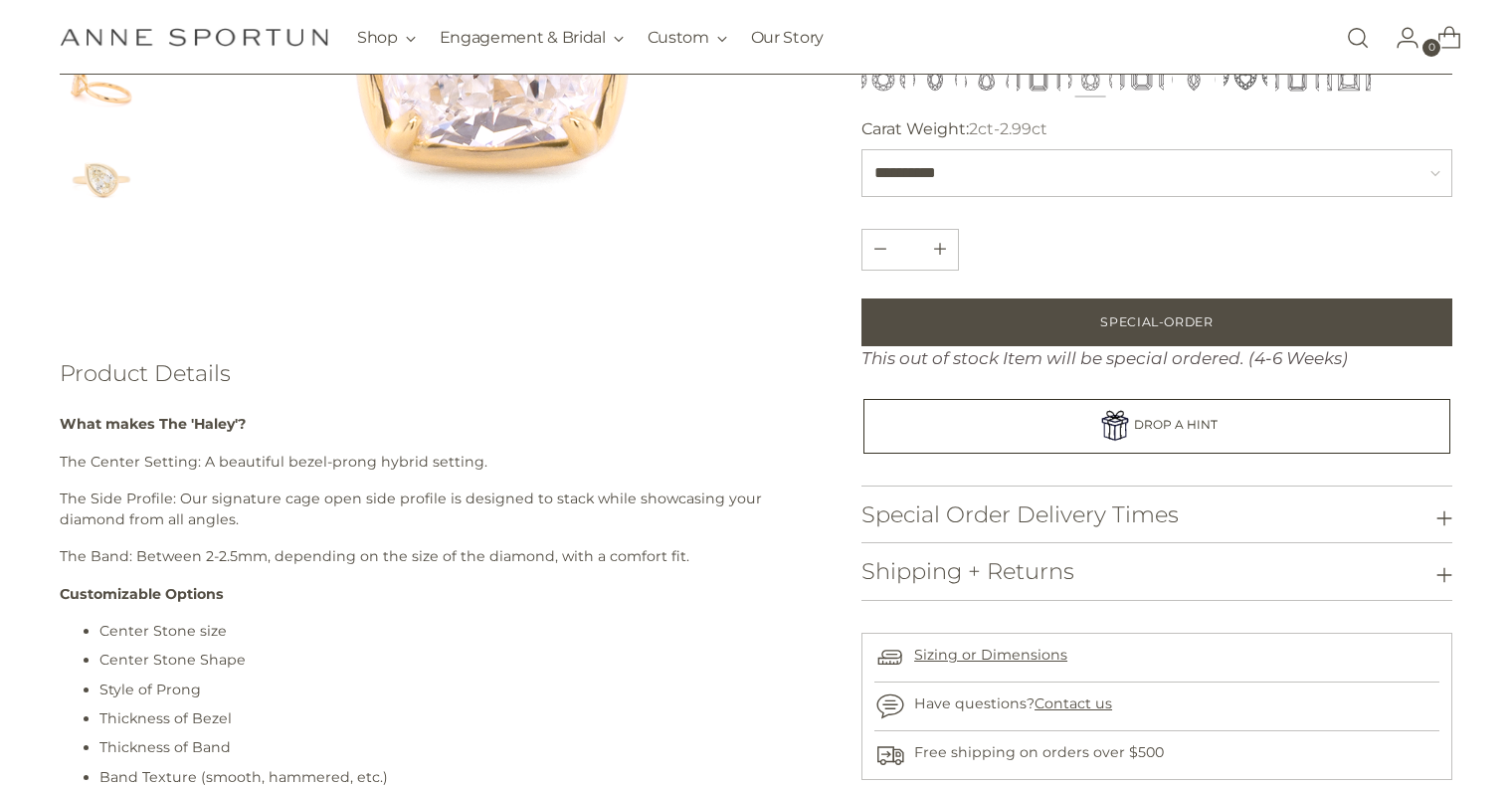 scroll, scrollTop: 146, scrollLeft: 0, axis: vertical 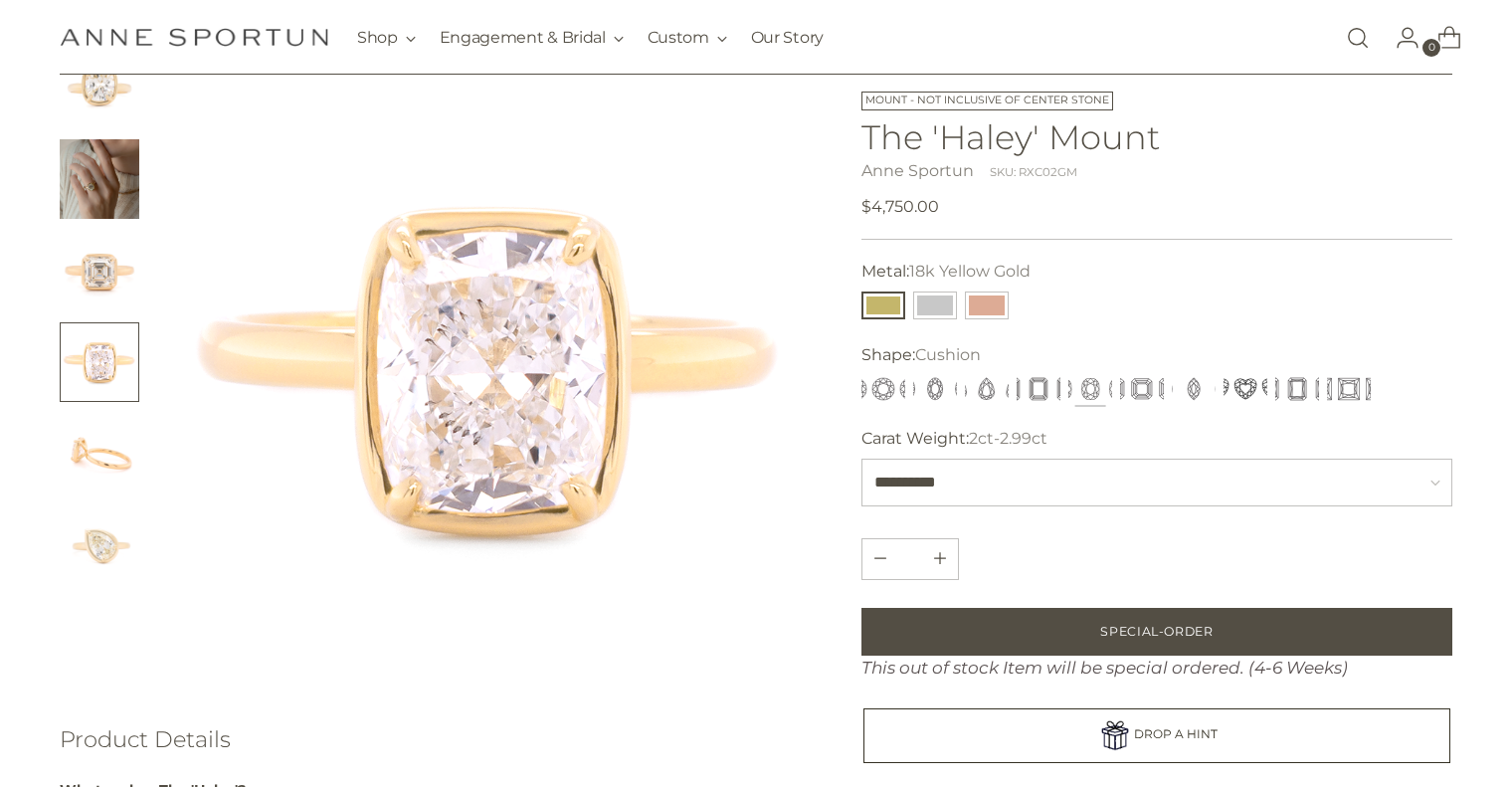 click at bounding box center (99, 454) 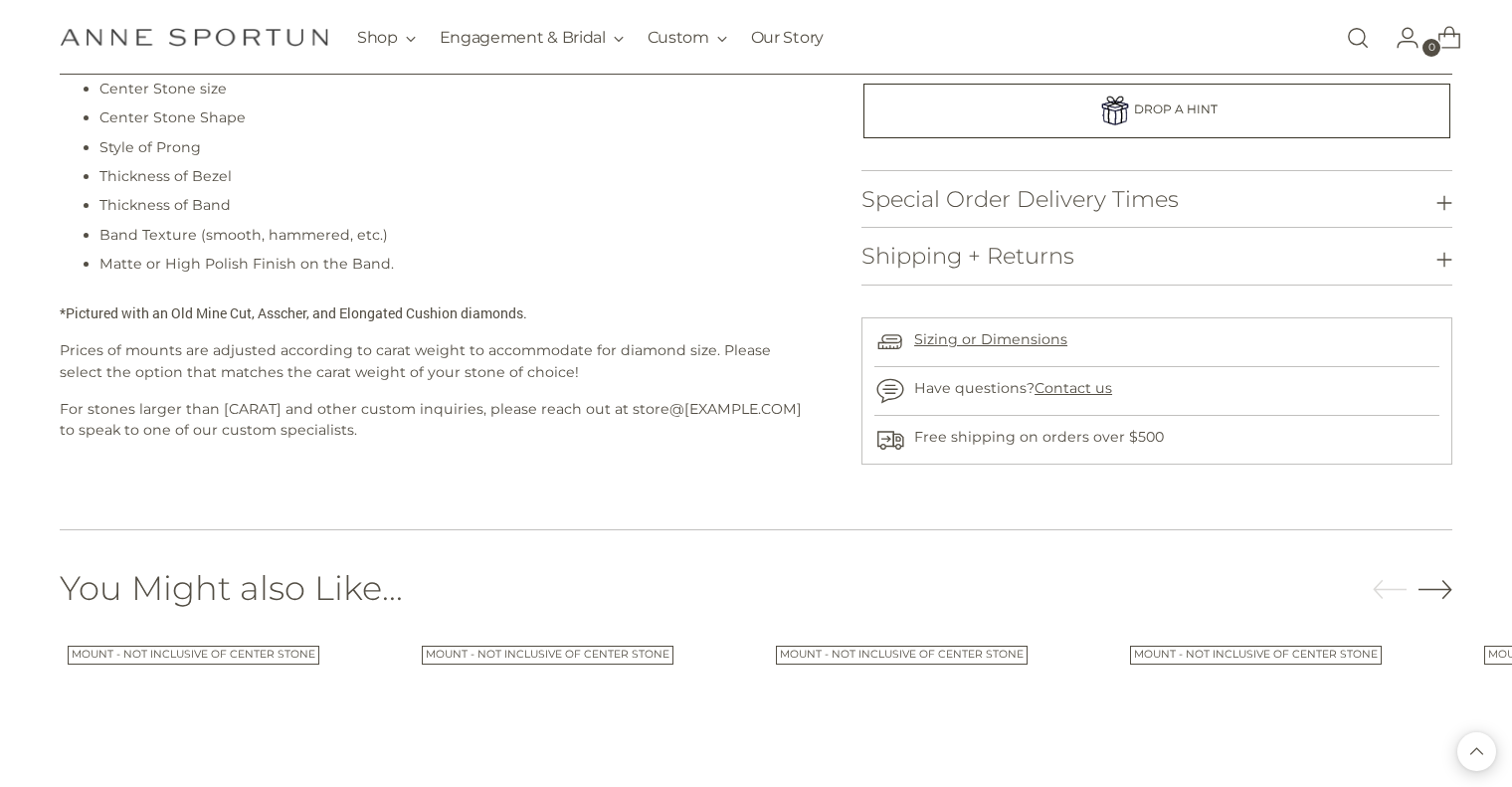 scroll, scrollTop: 1015, scrollLeft: 0, axis: vertical 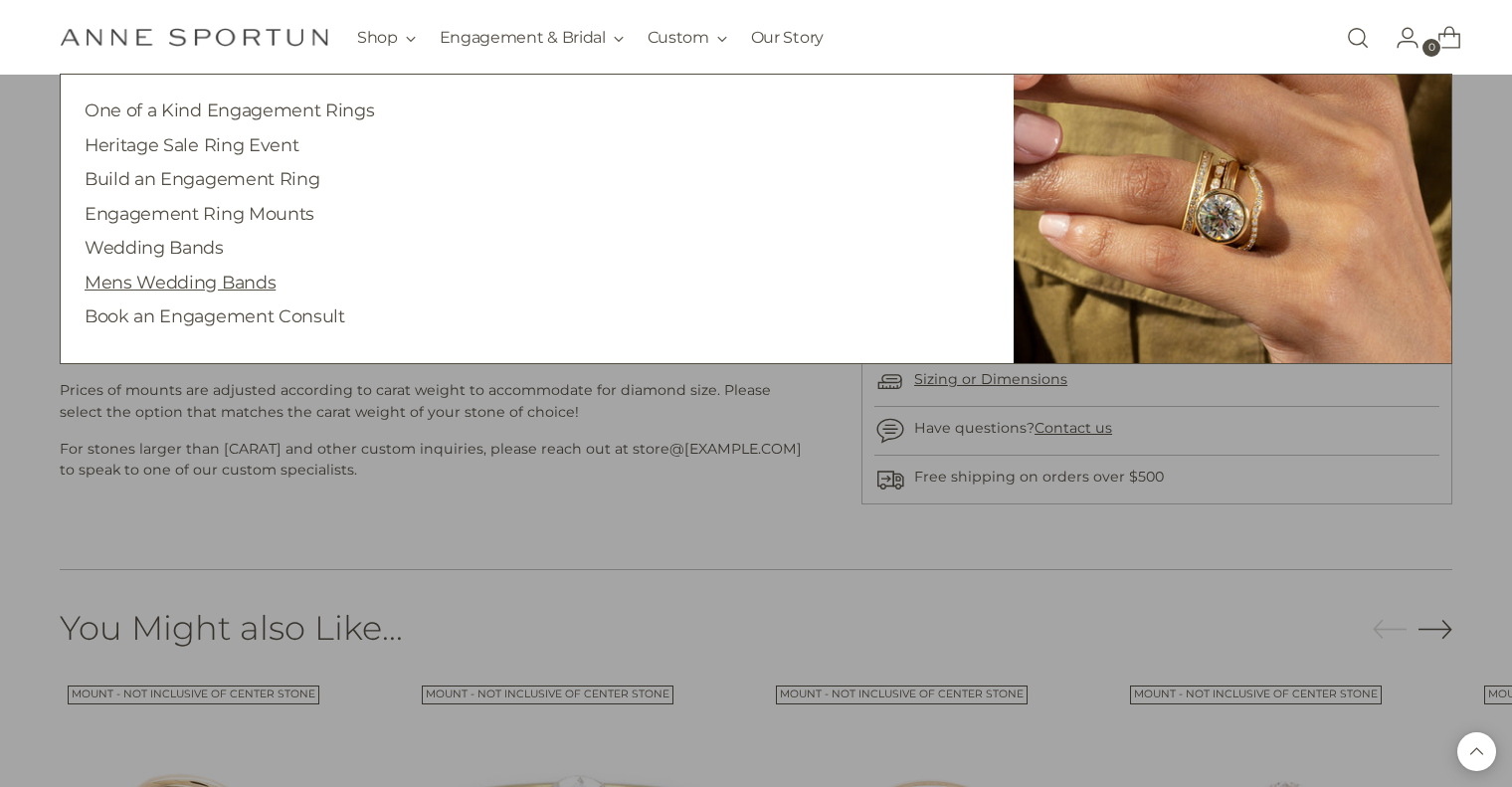 click on "Mens Wedding Bands" at bounding box center [180, 282] 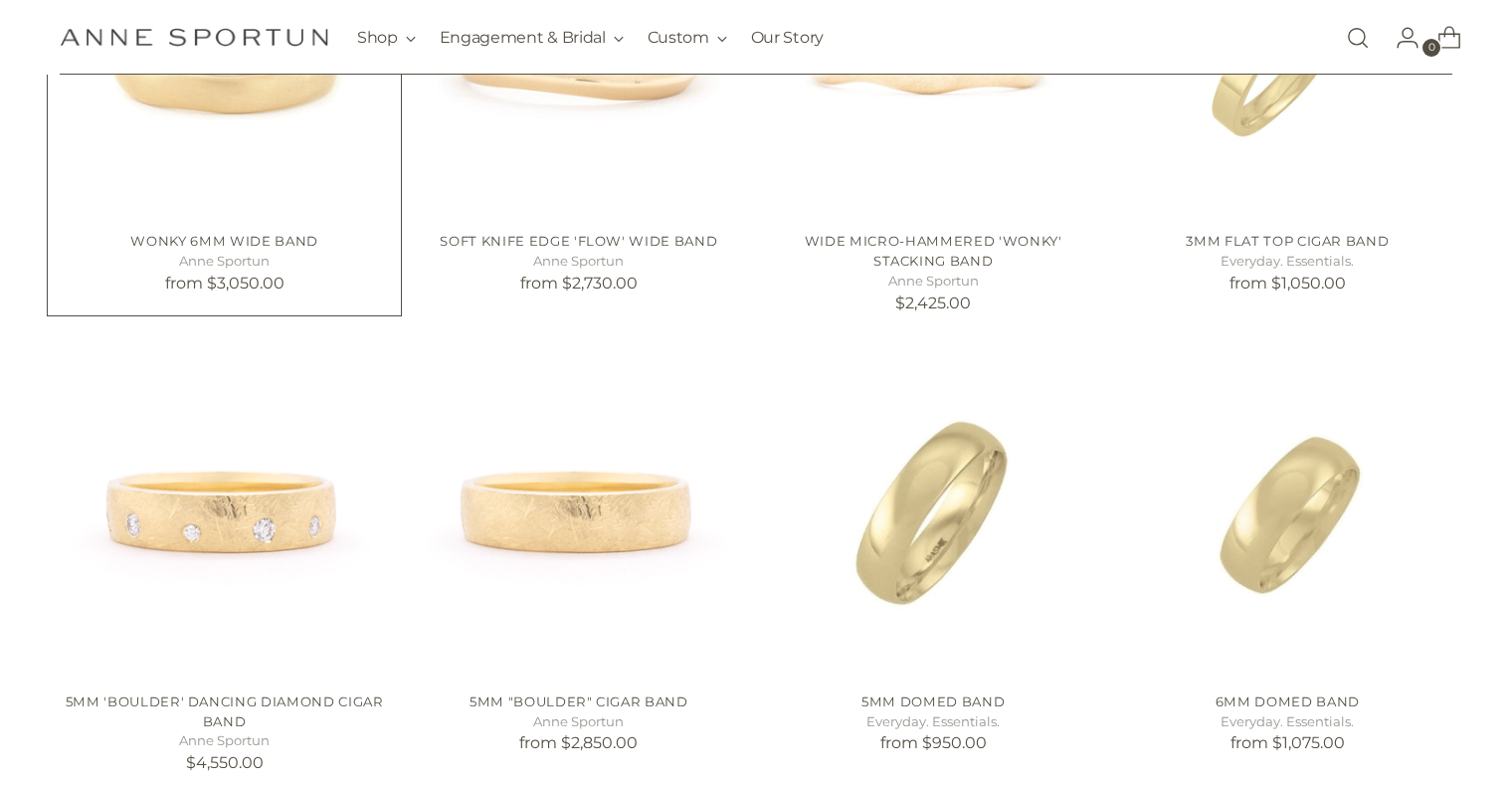 scroll, scrollTop: 595, scrollLeft: 0, axis: vertical 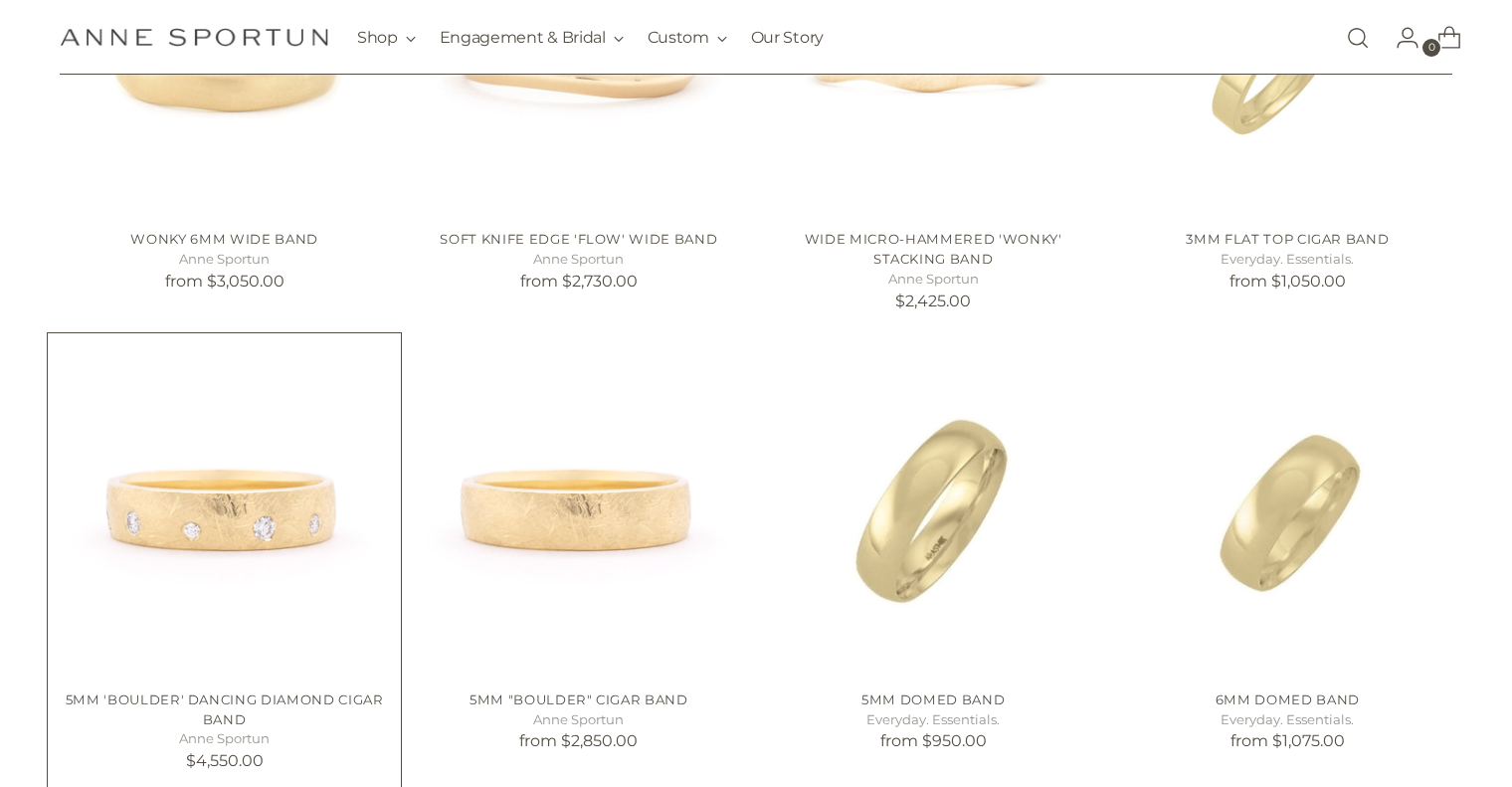 click at bounding box center (0, 0) 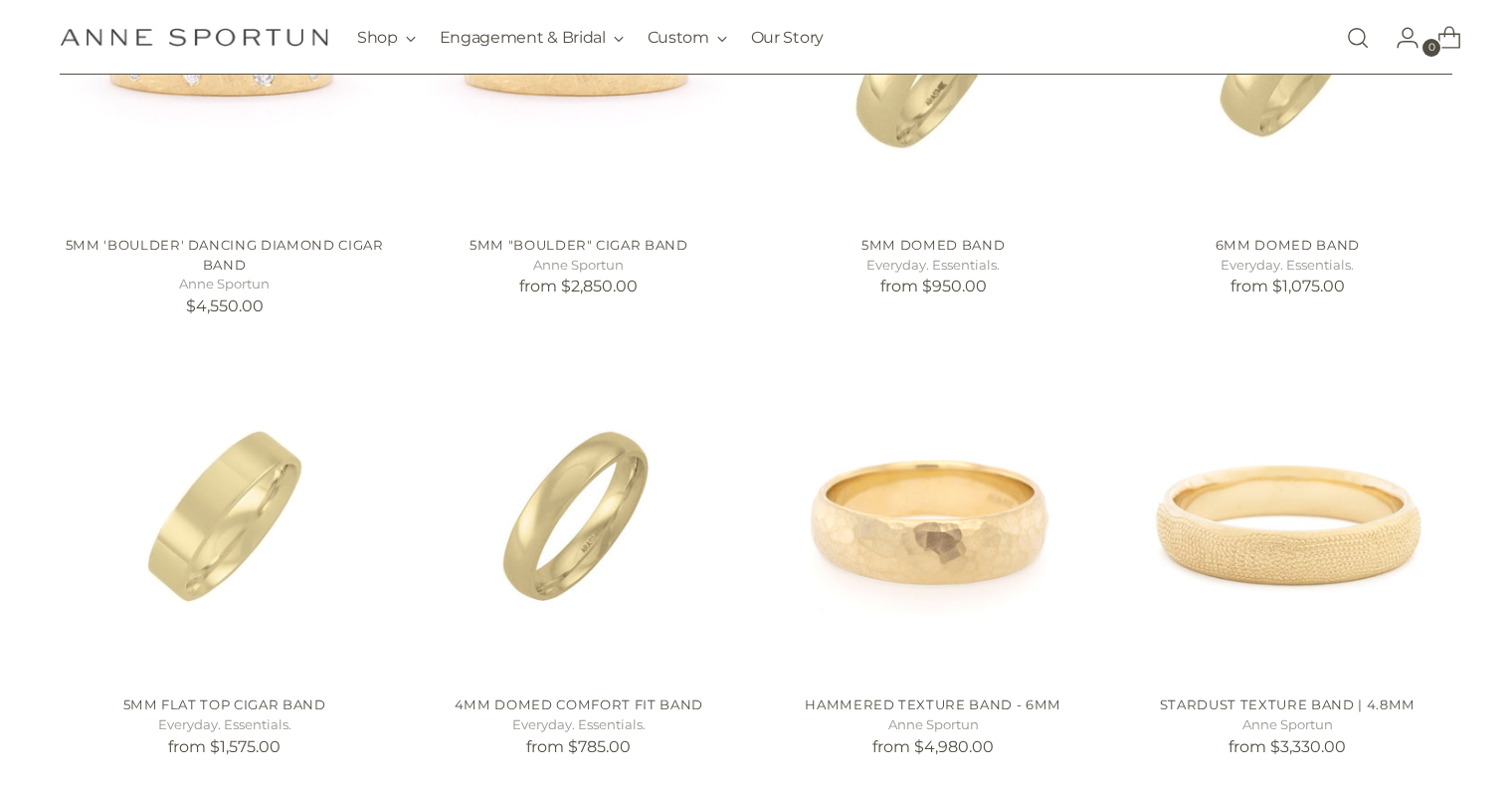 scroll, scrollTop: 1049, scrollLeft: 0, axis: vertical 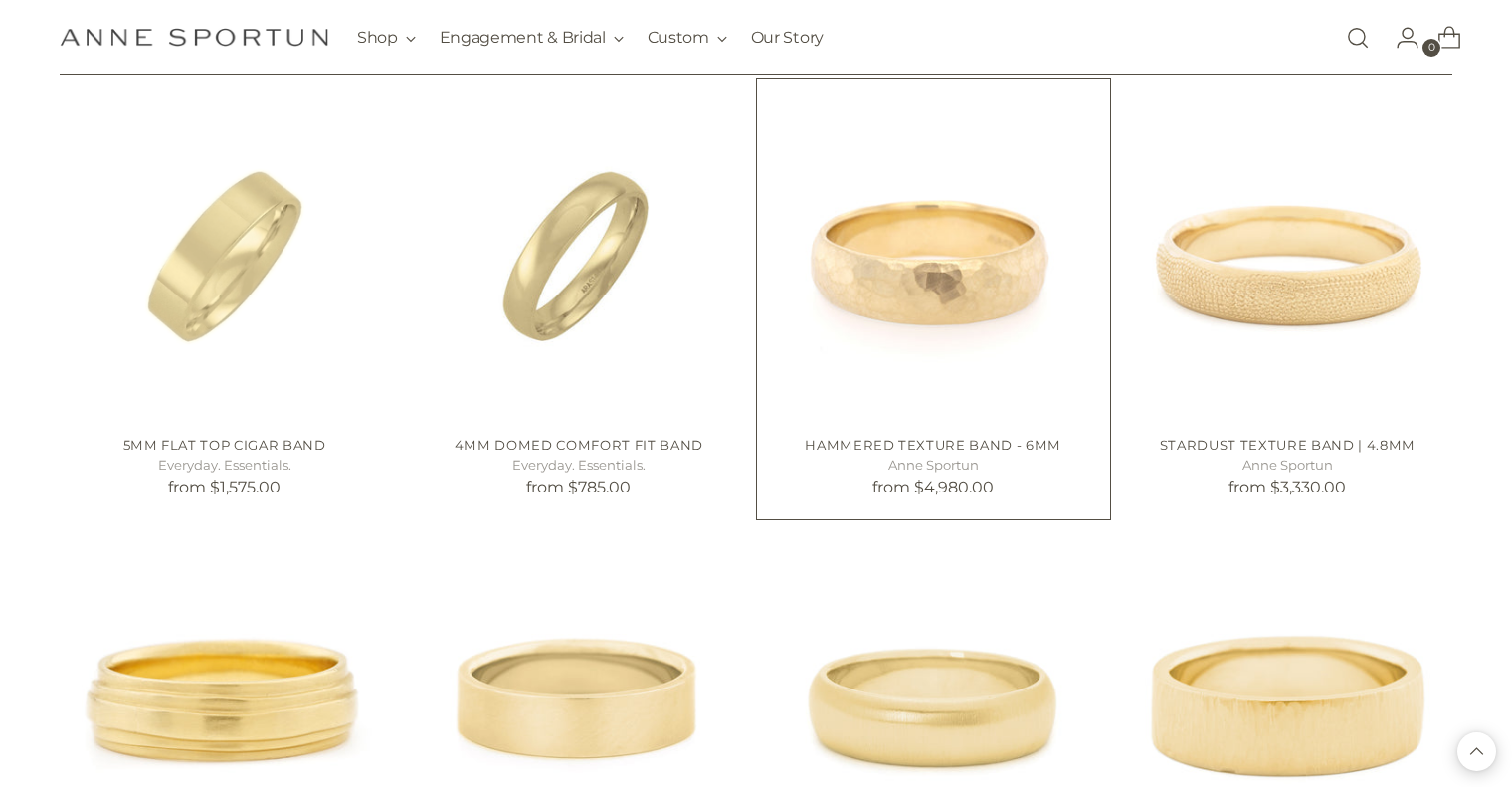 click at bounding box center (0, 0) 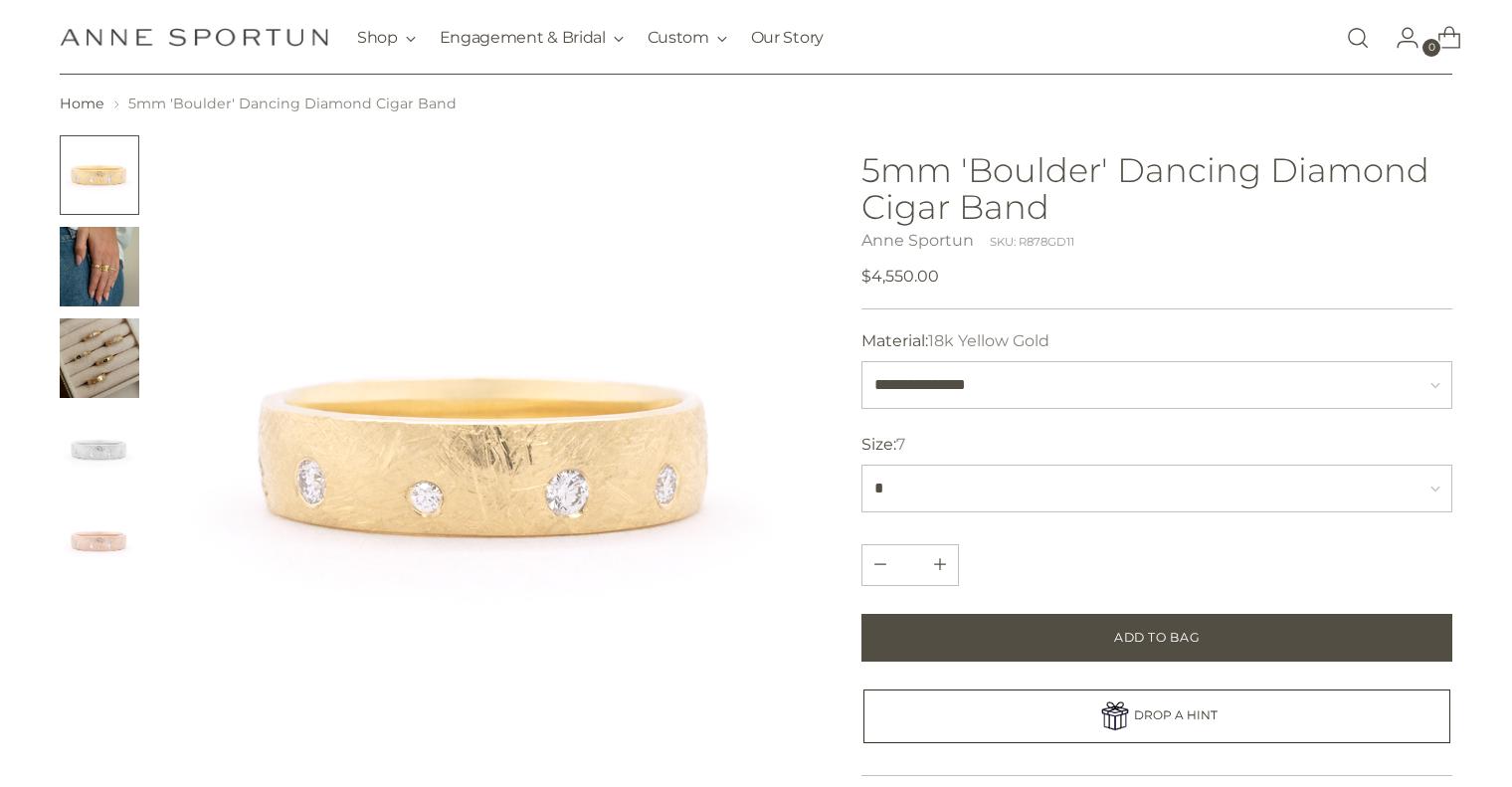 scroll, scrollTop: 60, scrollLeft: 0, axis: vertical 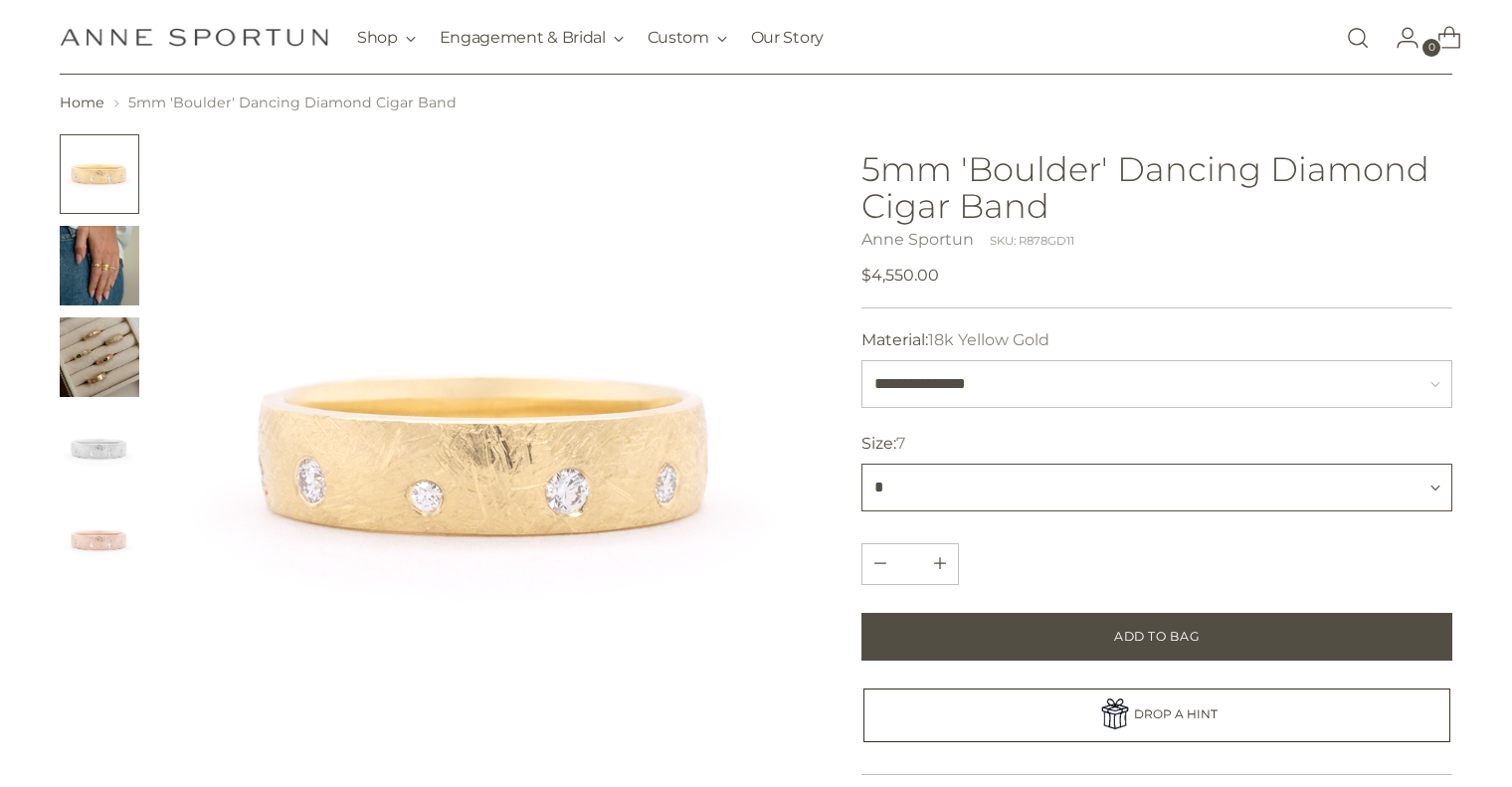 click on "* * *** * *** *** * ***" at bounding box center [1157, 488] 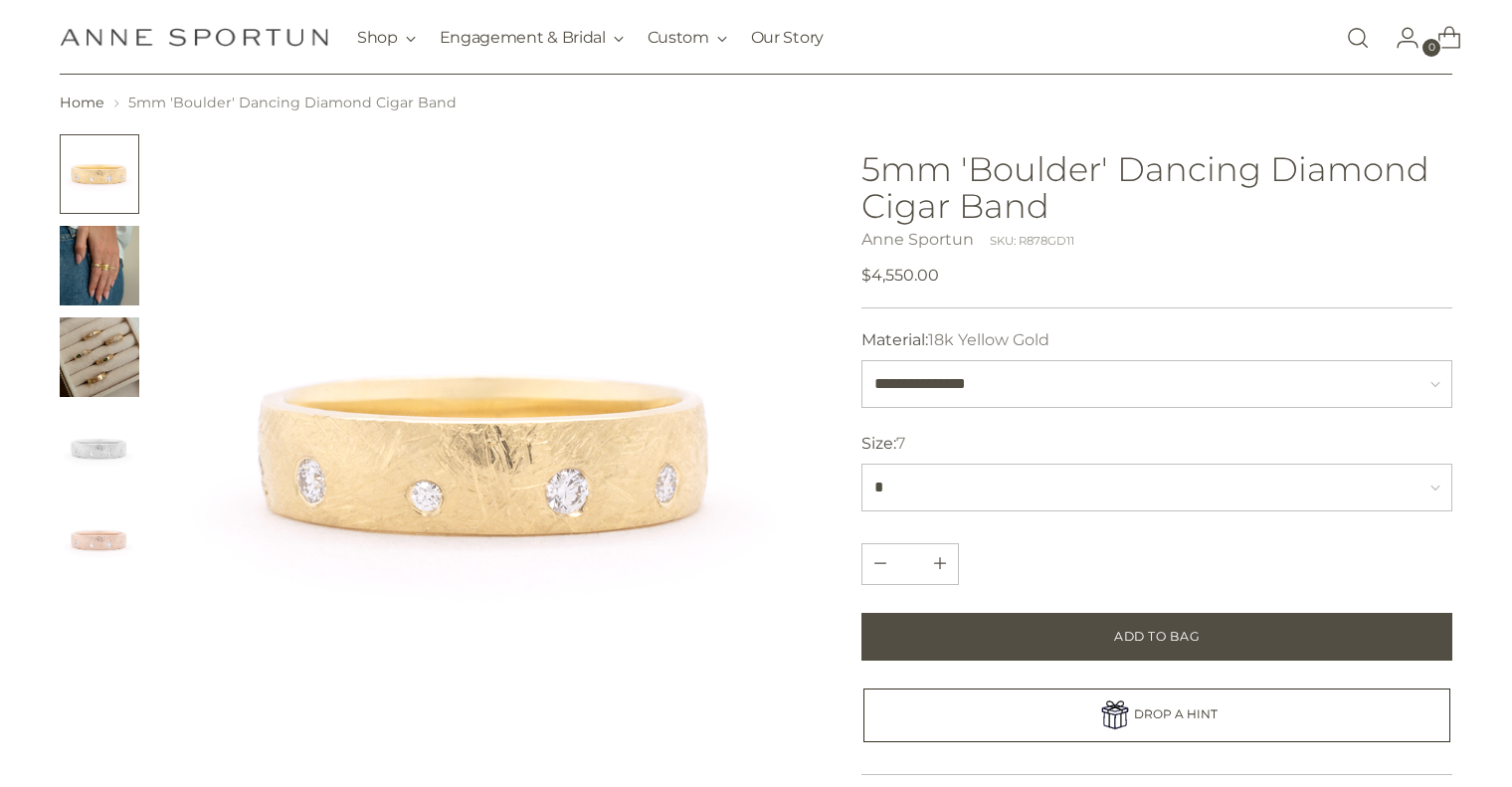 click at bounding box center [489, 457] 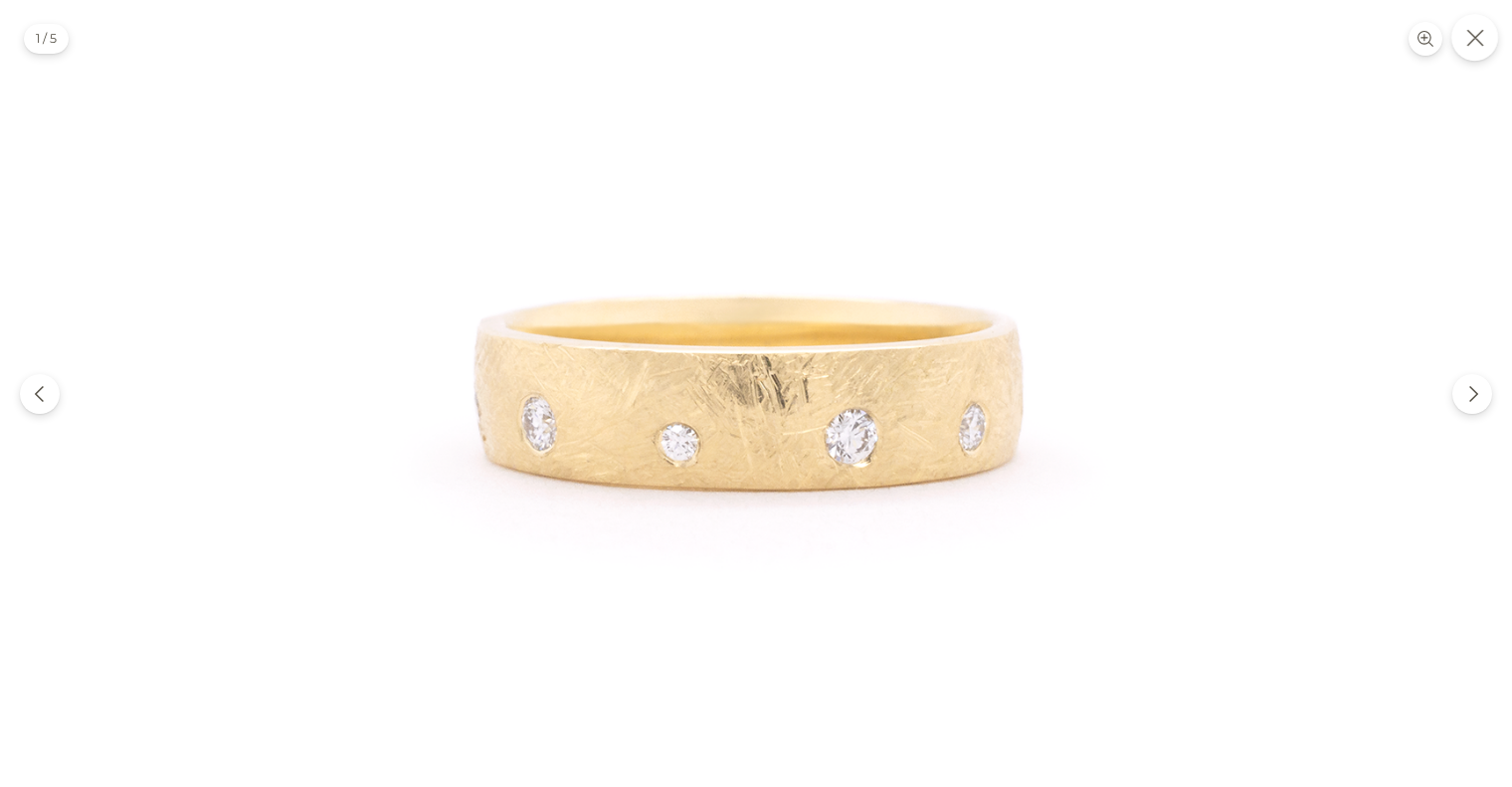 click 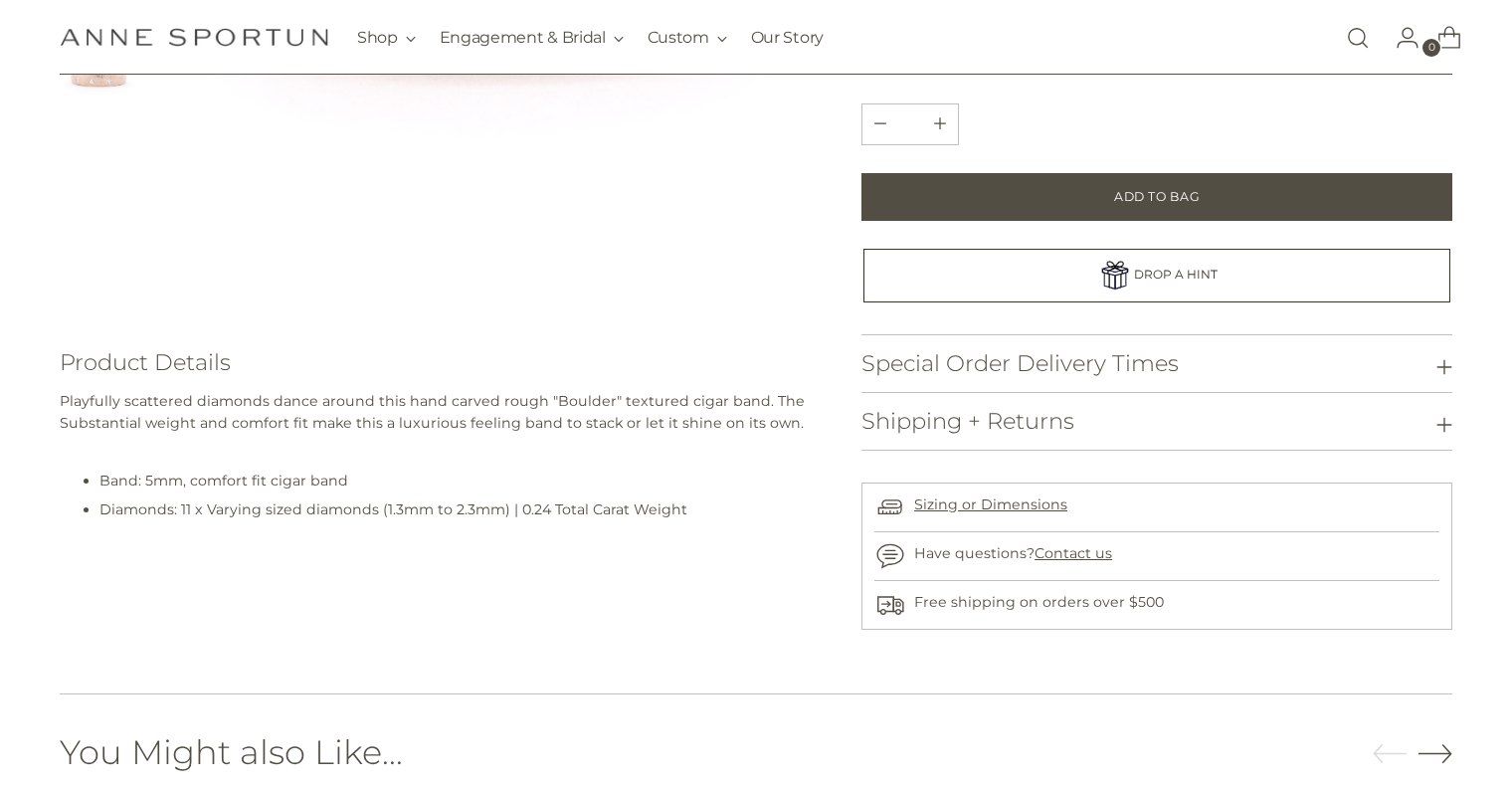 scroll, scrollTop: 524, scrollLeft: 0, axis: vertical 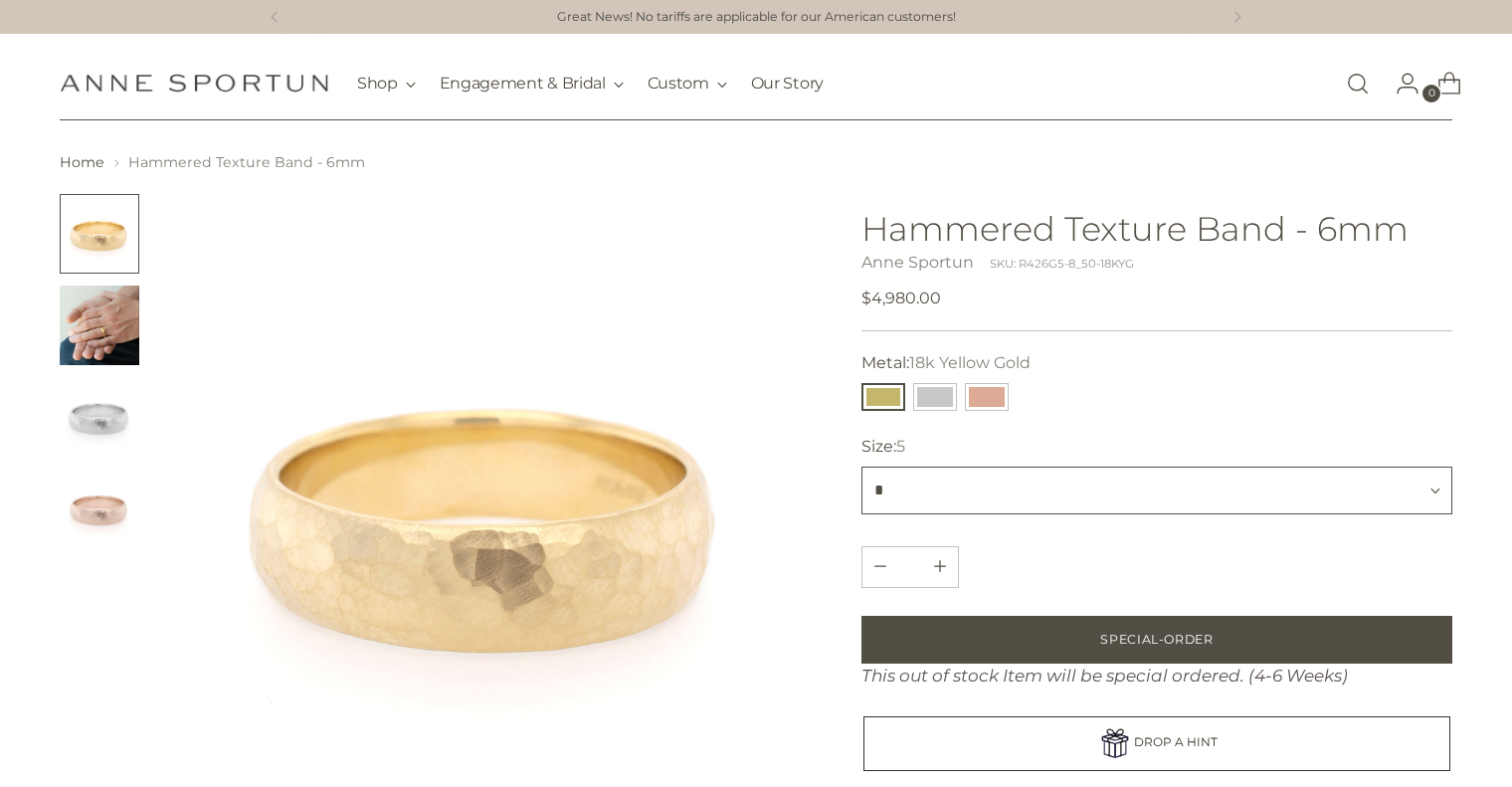 click on "* * * * **** * ** **" at bounding box center [1157, 491] 